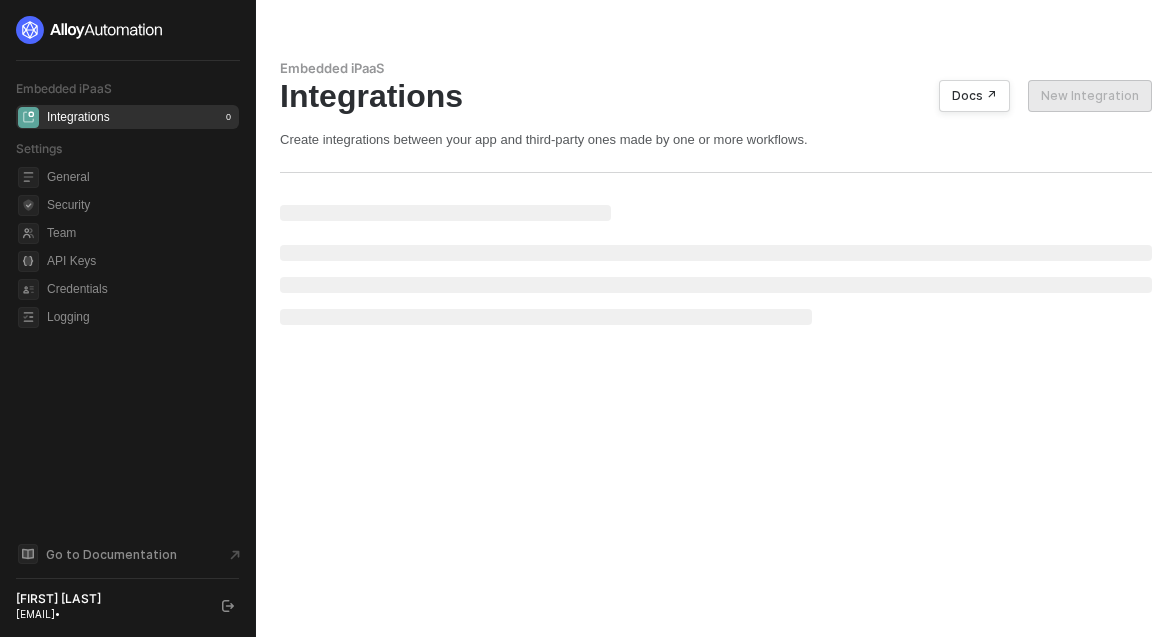 scroll, scrollTop: 0, scrollLeft: 0, axis: both 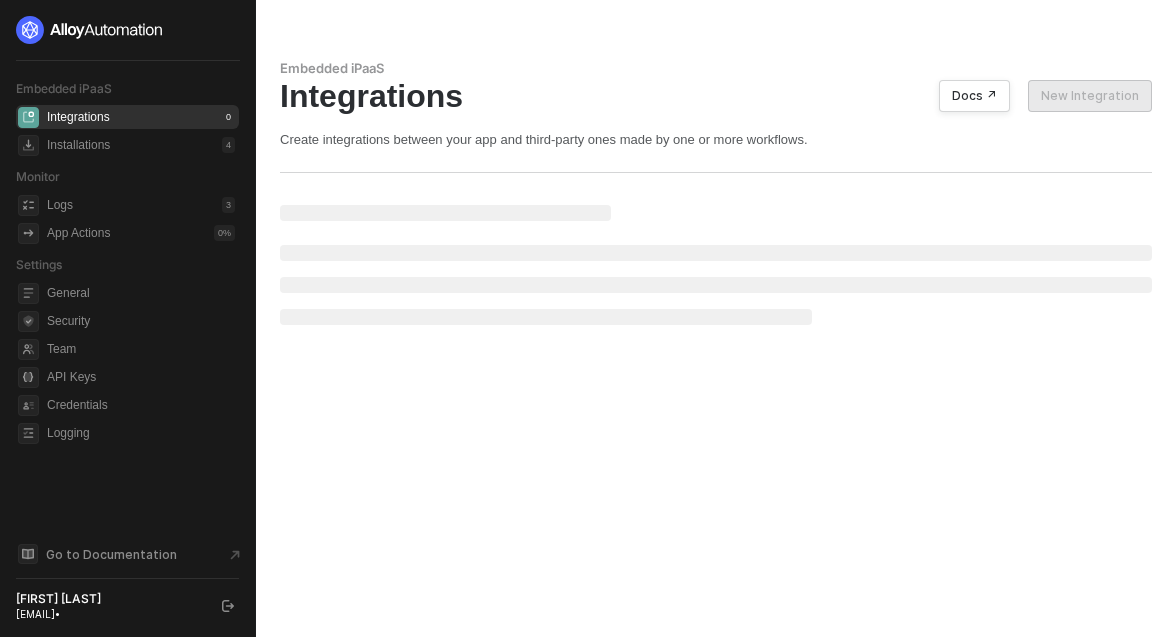 click on "Integrations 0" at bounding box center (141, 117) 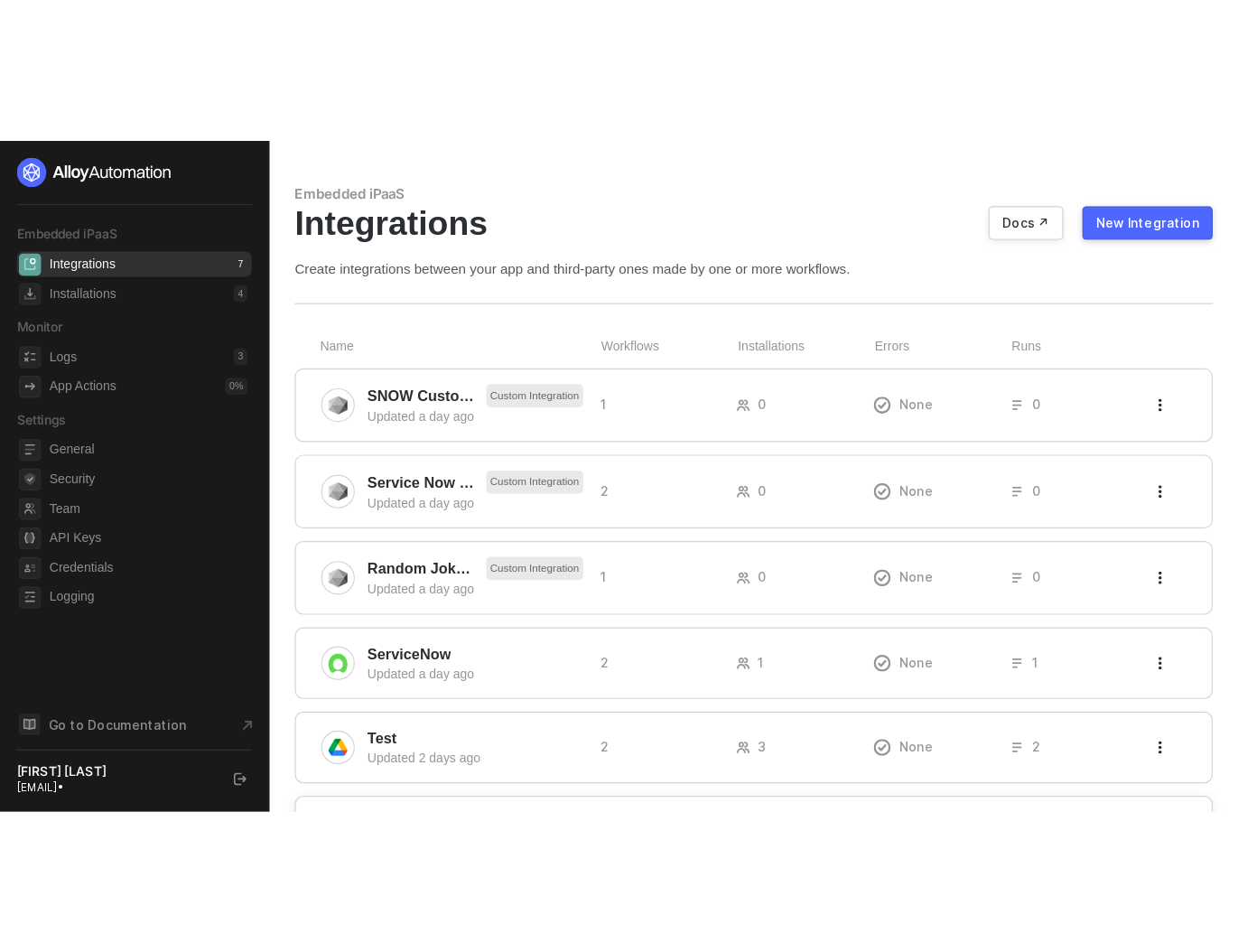 scroll, scrollTop: 0, scrollLeft: 0, axis: both 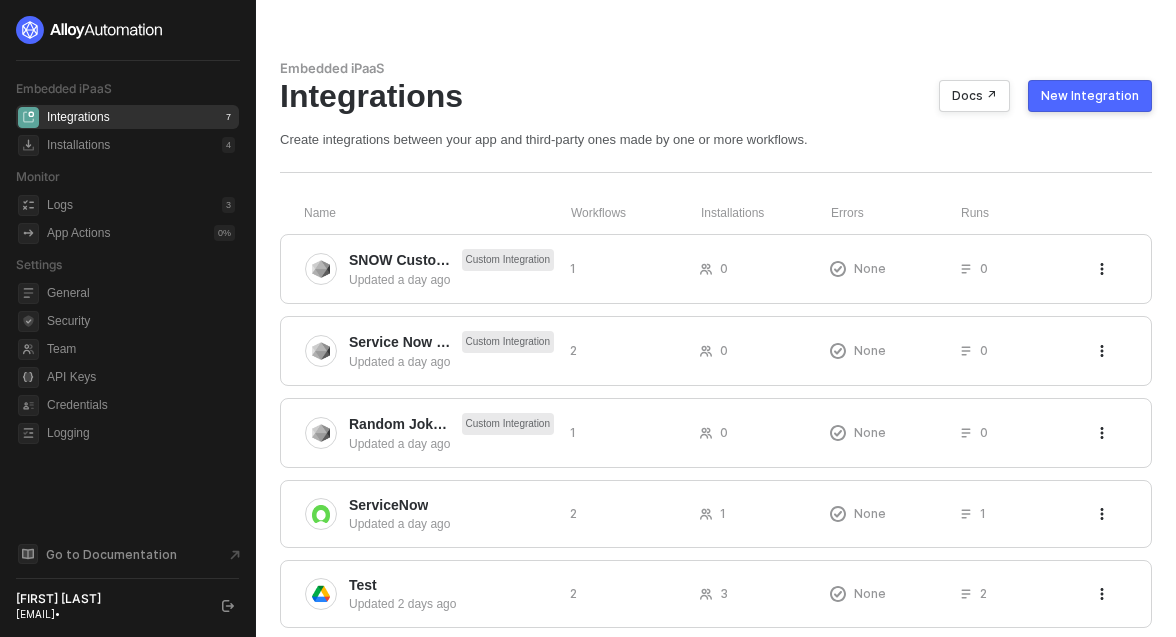 click on "New Integration" at bounding box center (1090, 96) 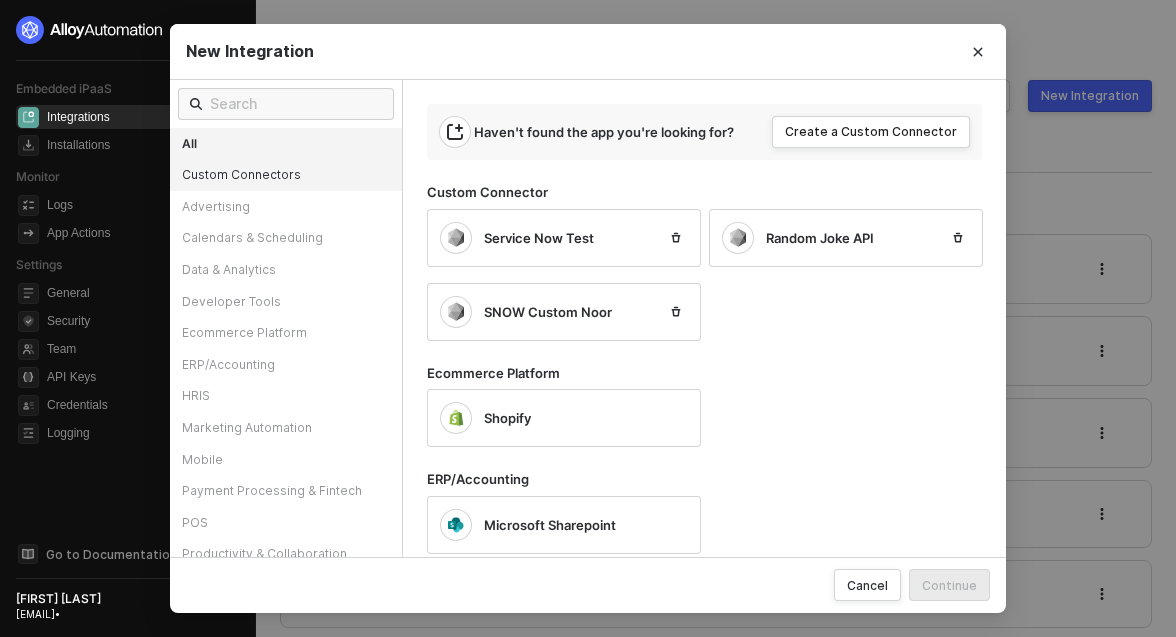 click on "Custom Connectors" at bounding box center (286, 175) 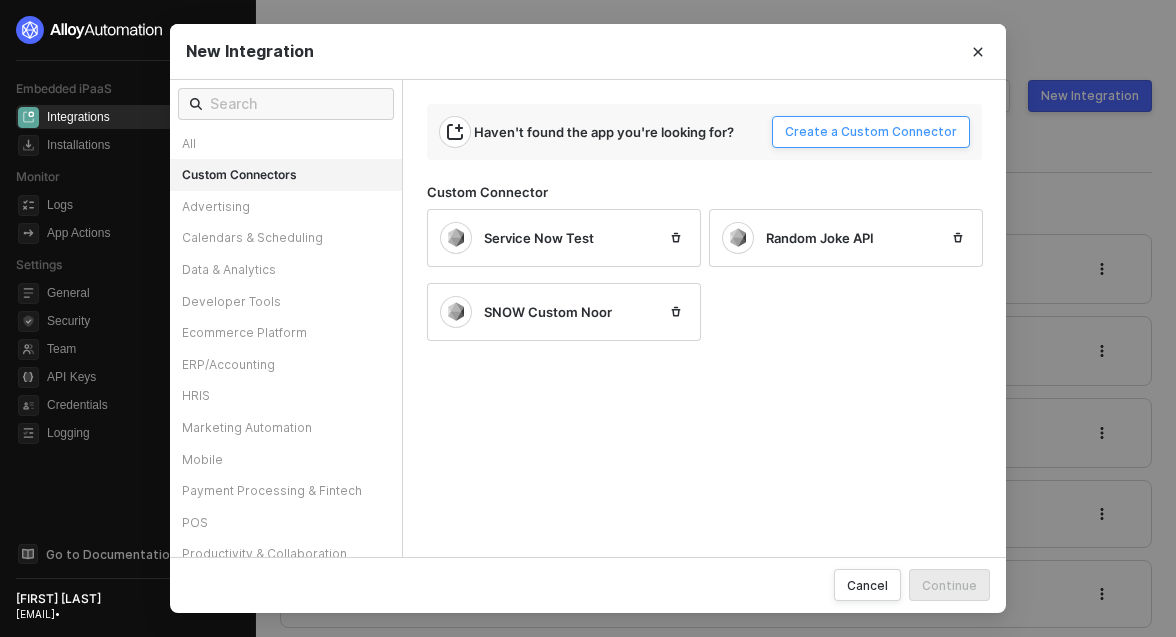 click on "Create a Custom Connector" at bounding box center (871, 132) 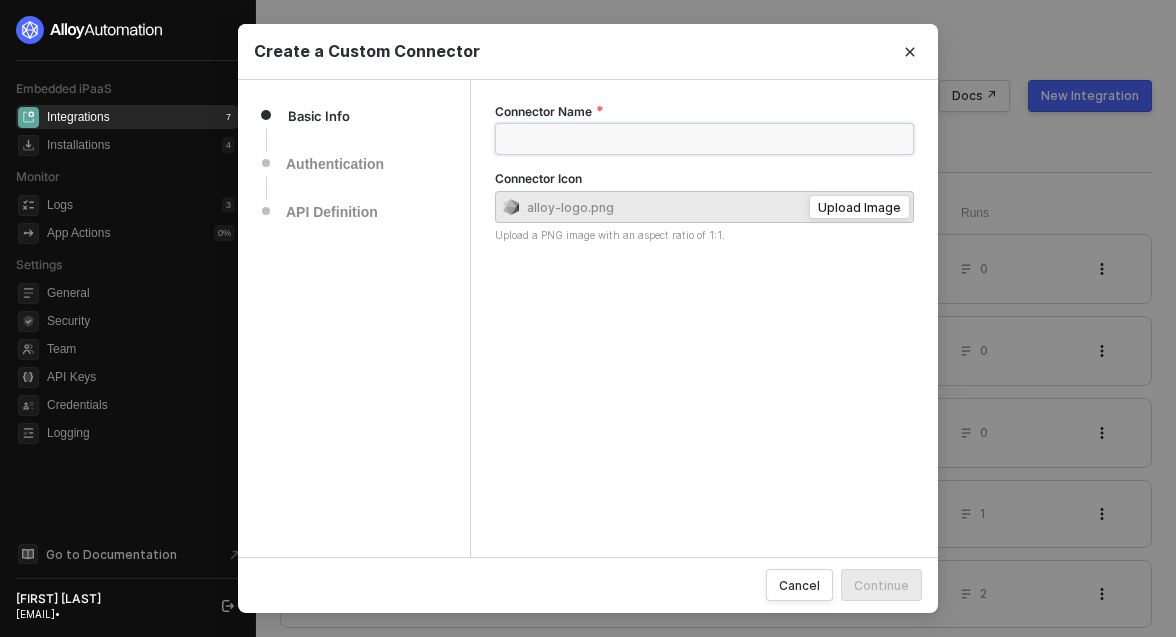 click on "Connector Name" at bounding box center [704, 139] 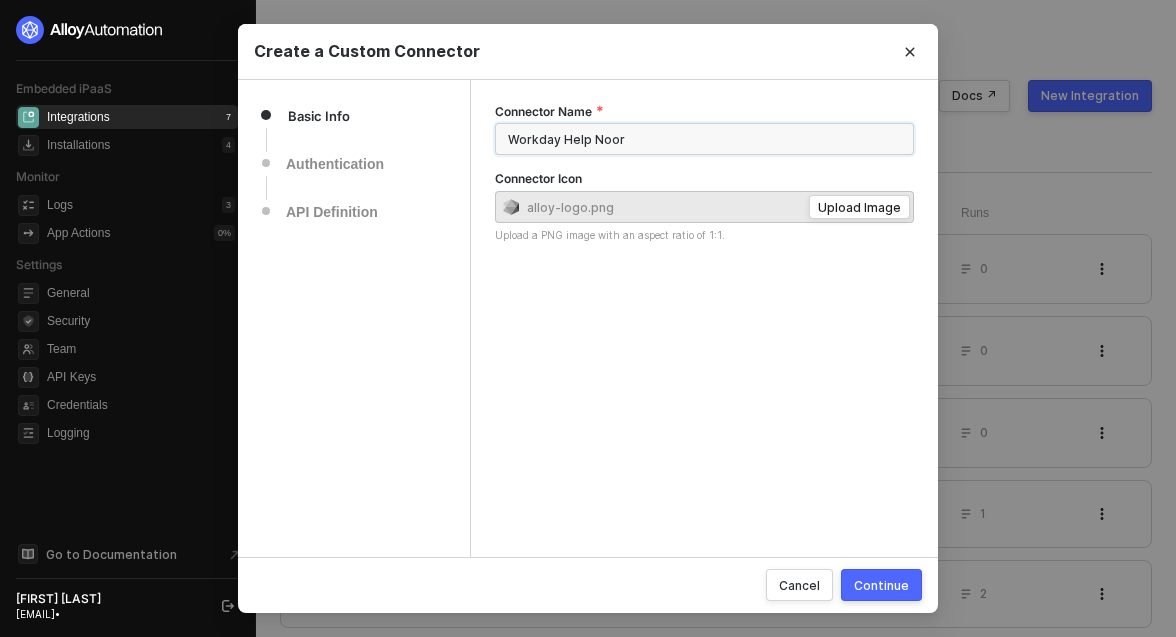 type on "Workday Help Noor" 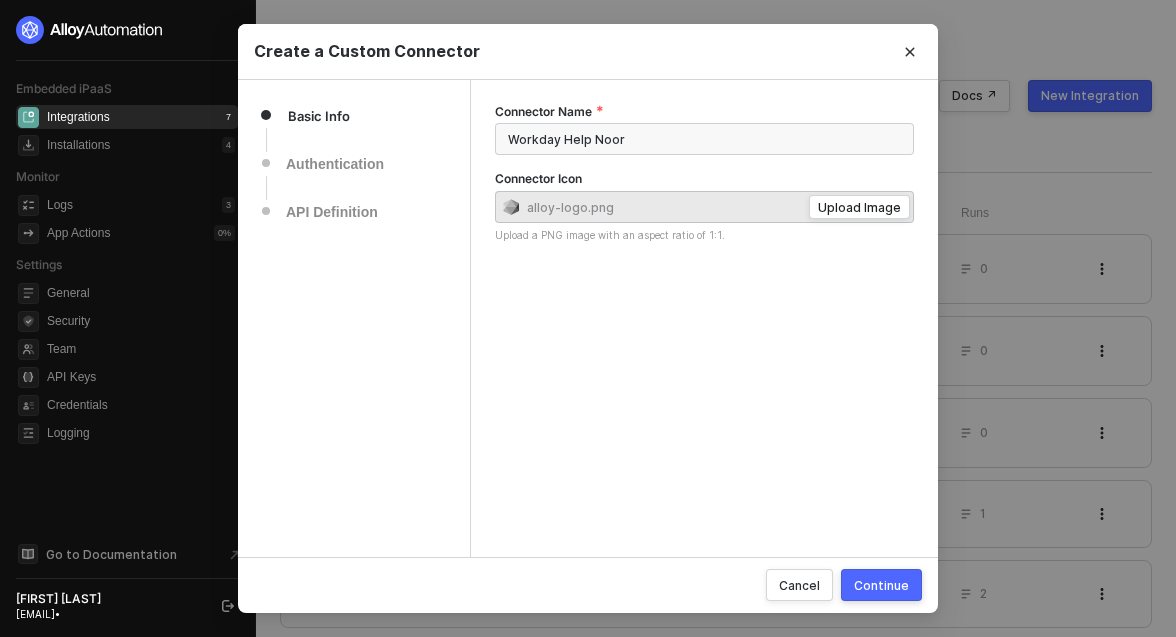 click on "Cancel Continue" at bounding box center [588, 585] 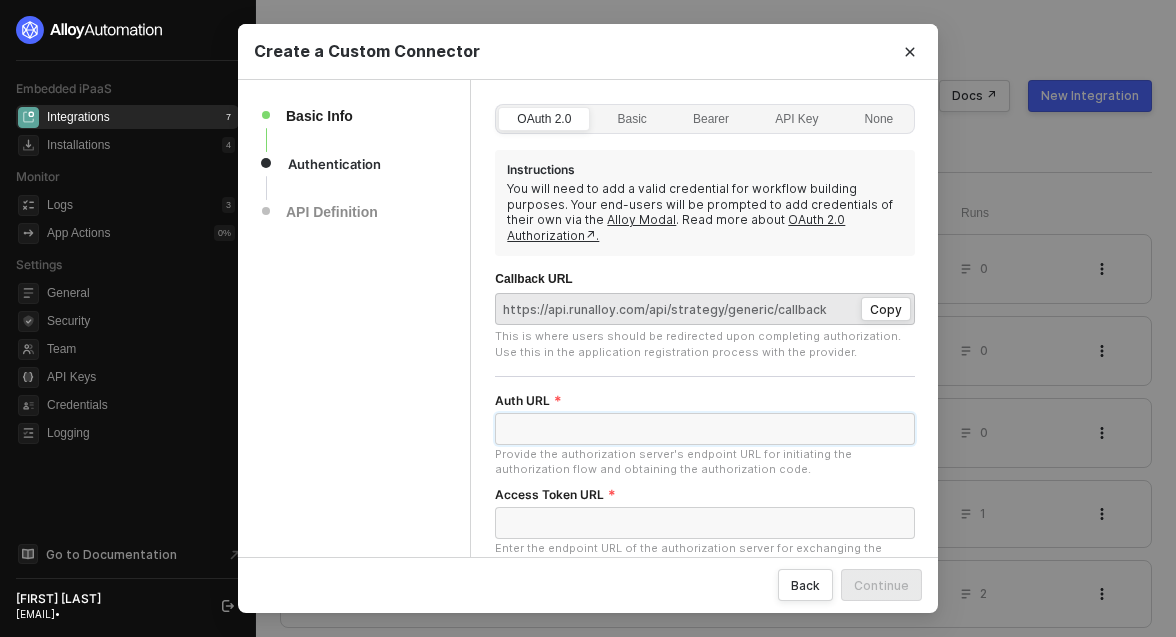 click on "Auth URL" at bounding box center (705, 429) 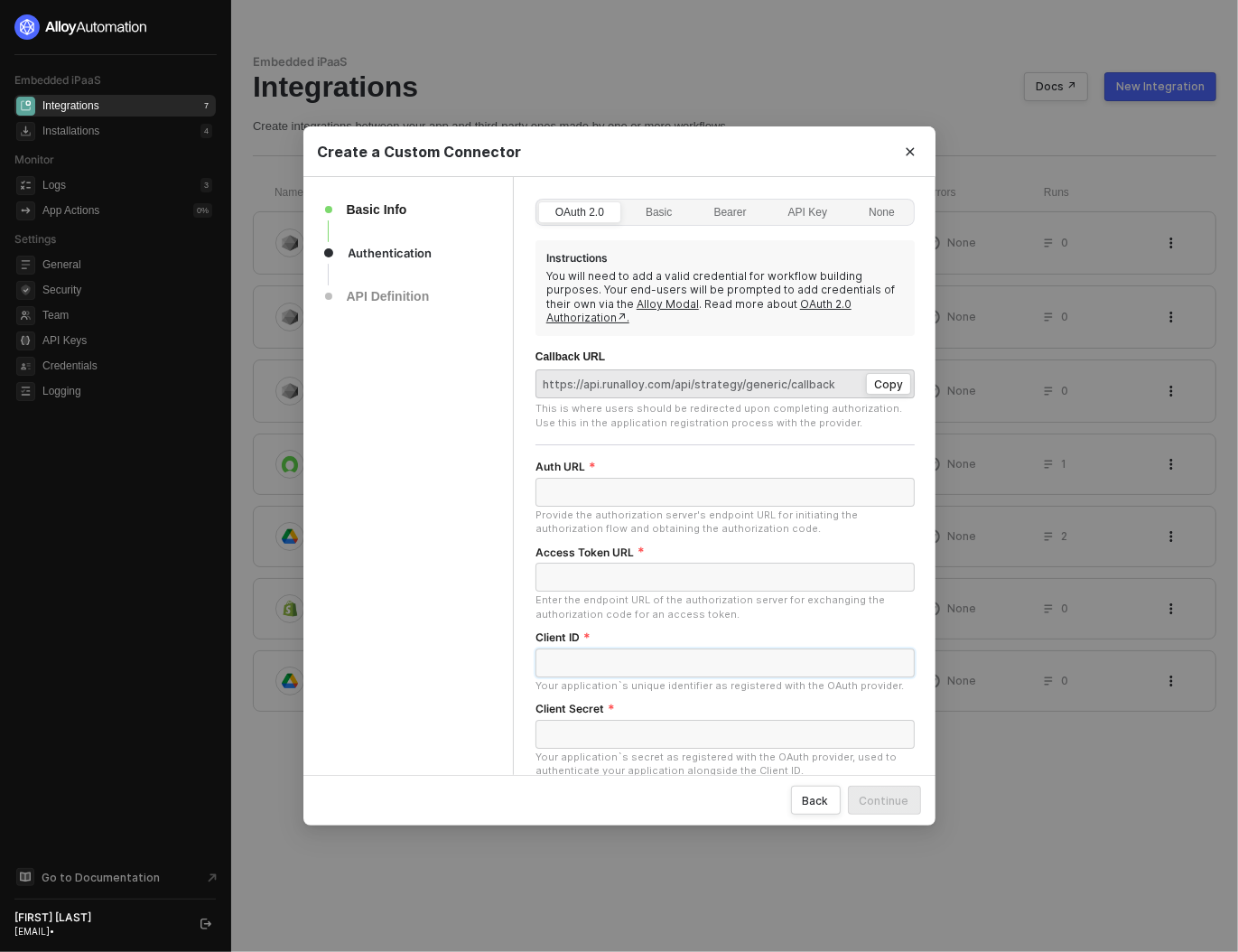 click on "Client ID" at bounding box center (725, 663) 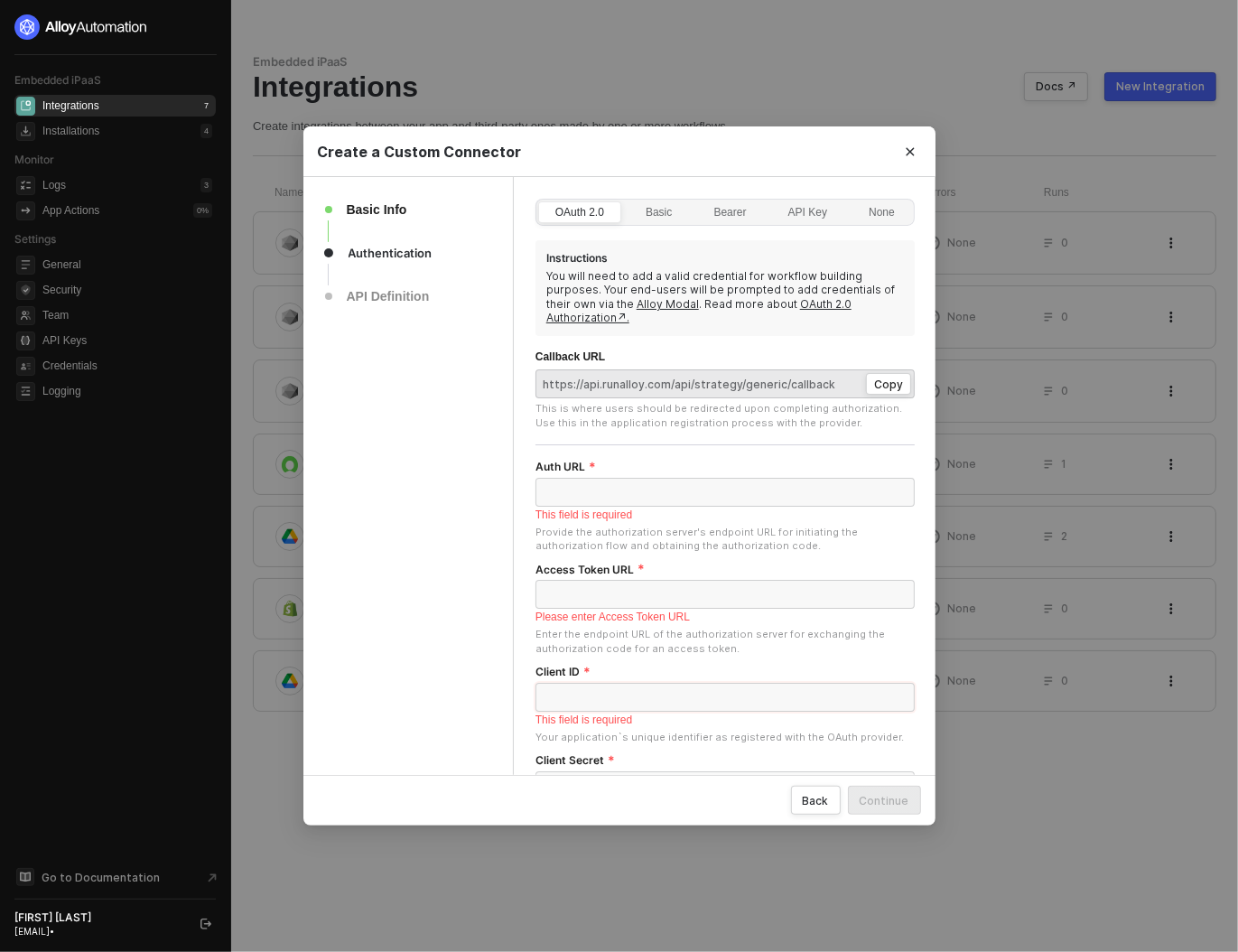 paste on "[TOKEN]" 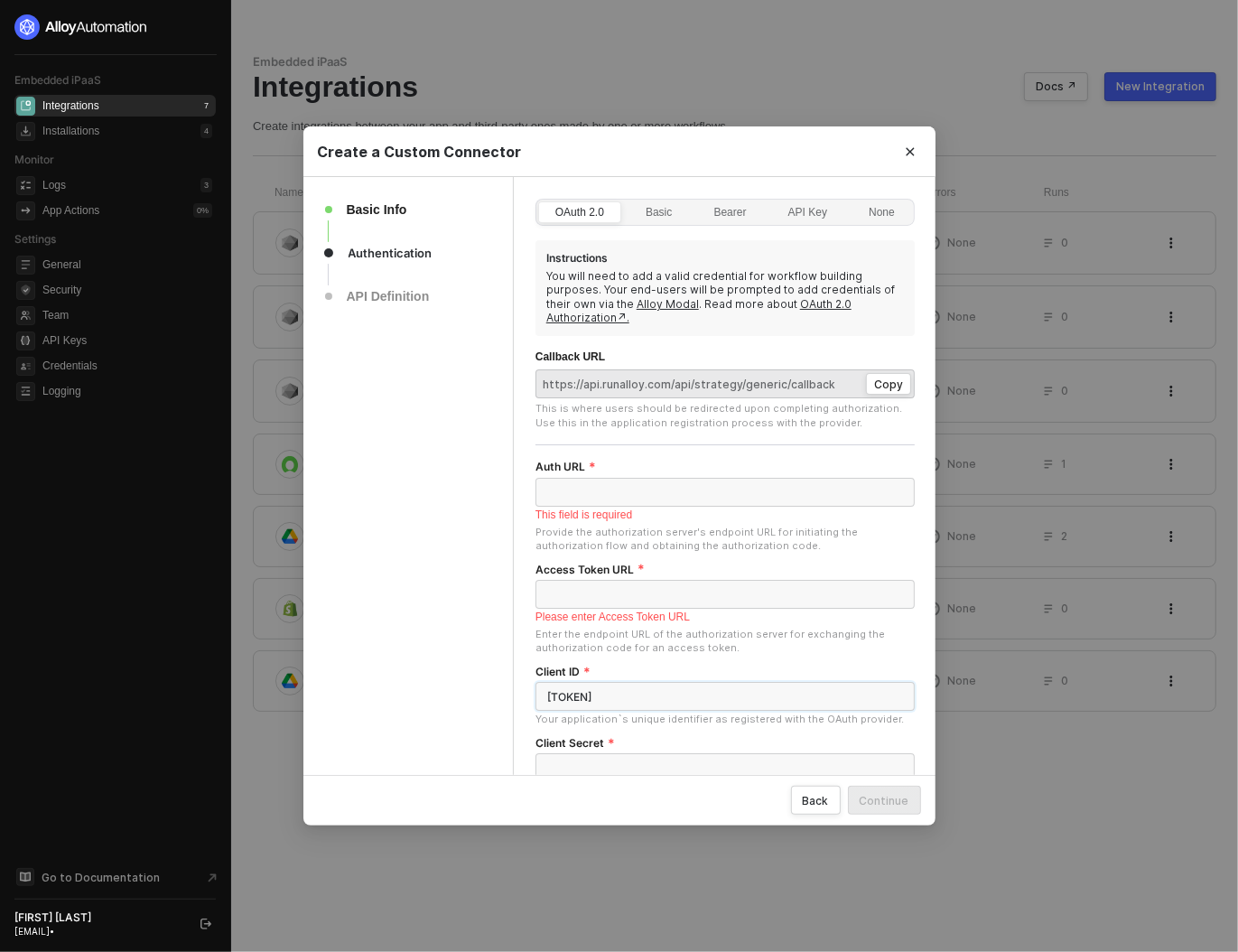 scroll, scrollTop: 58, scrollLeft: 0, axis: vertical 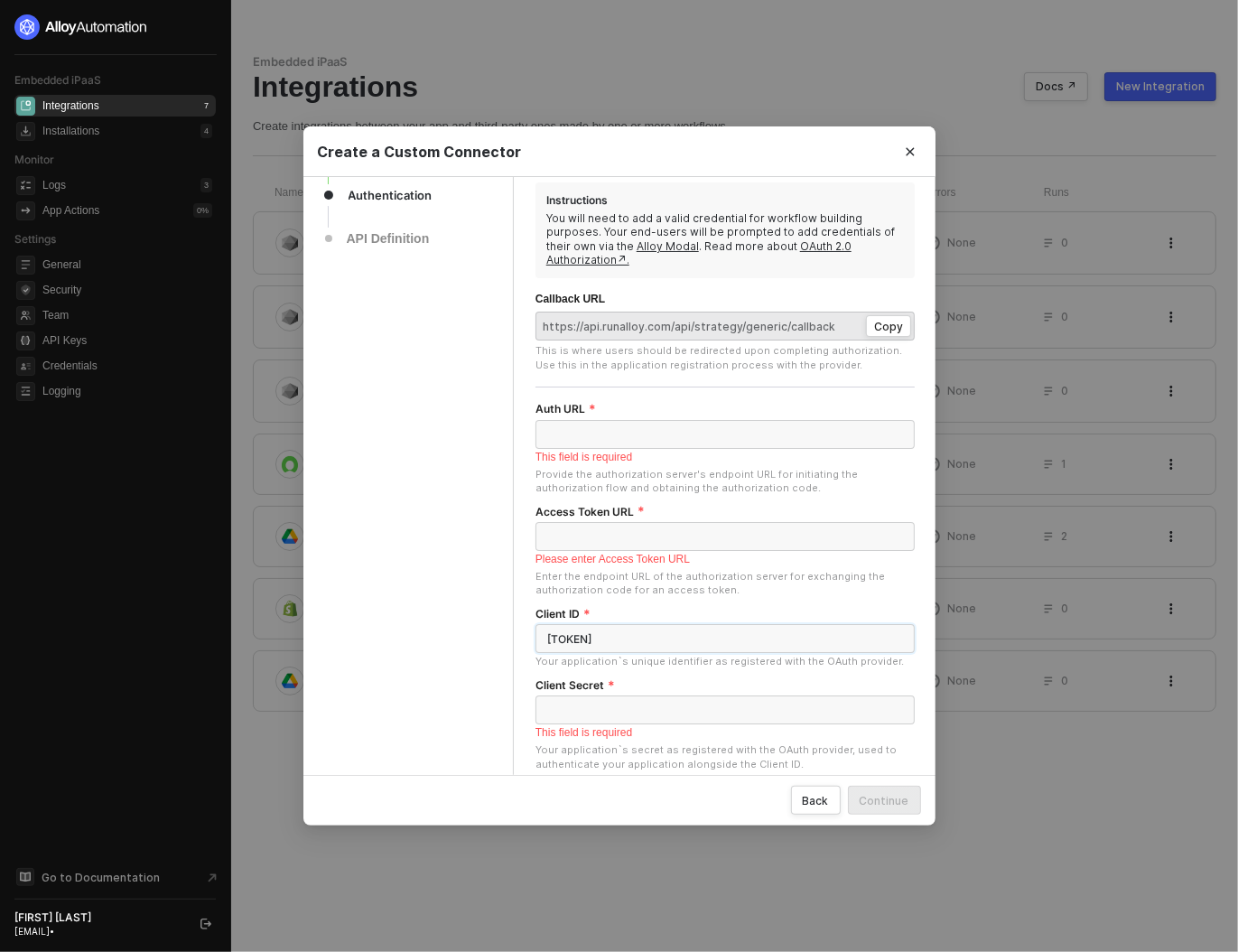 type on "[TOKEN]" 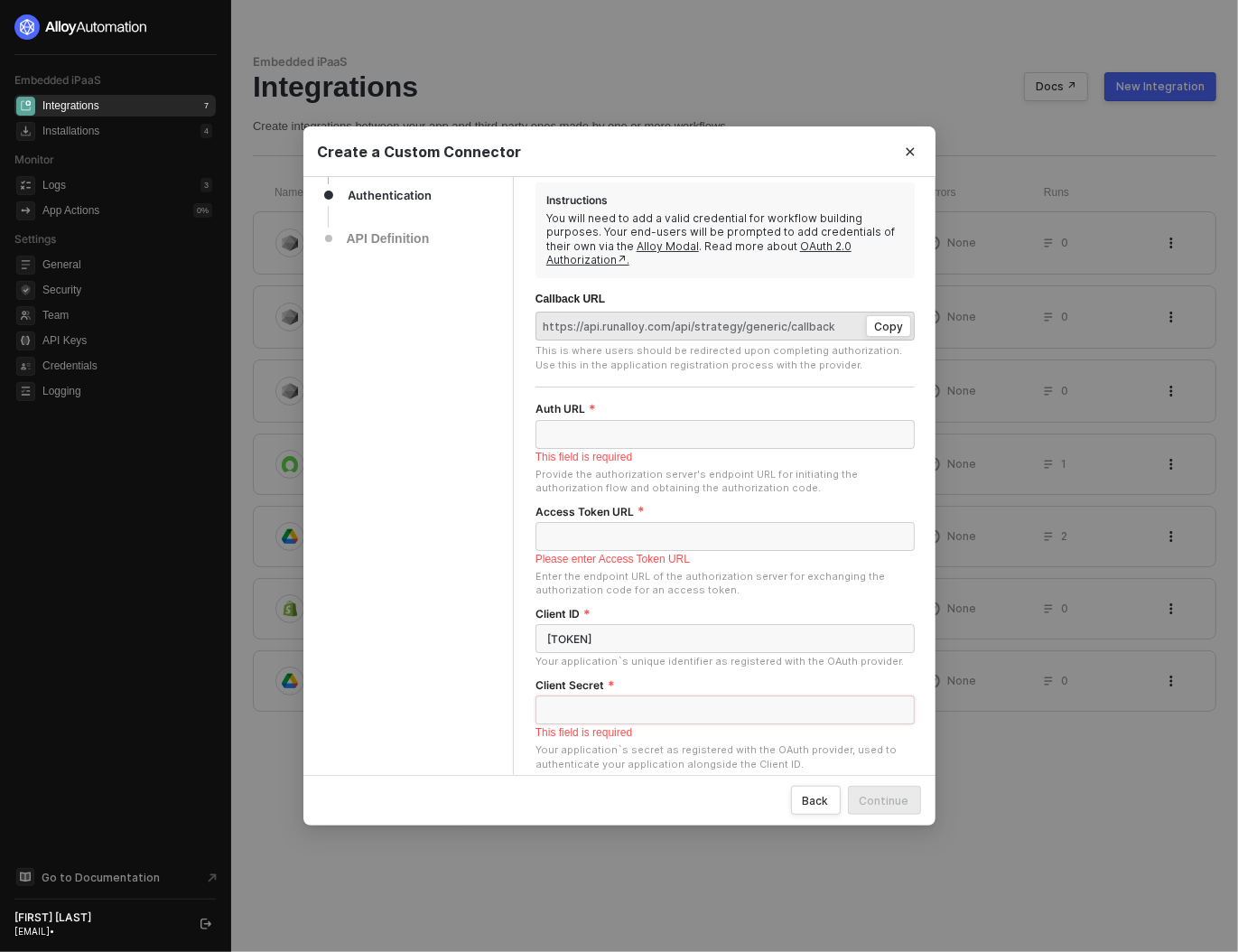 click on "Client Secret" at bounding box center (725, 710) 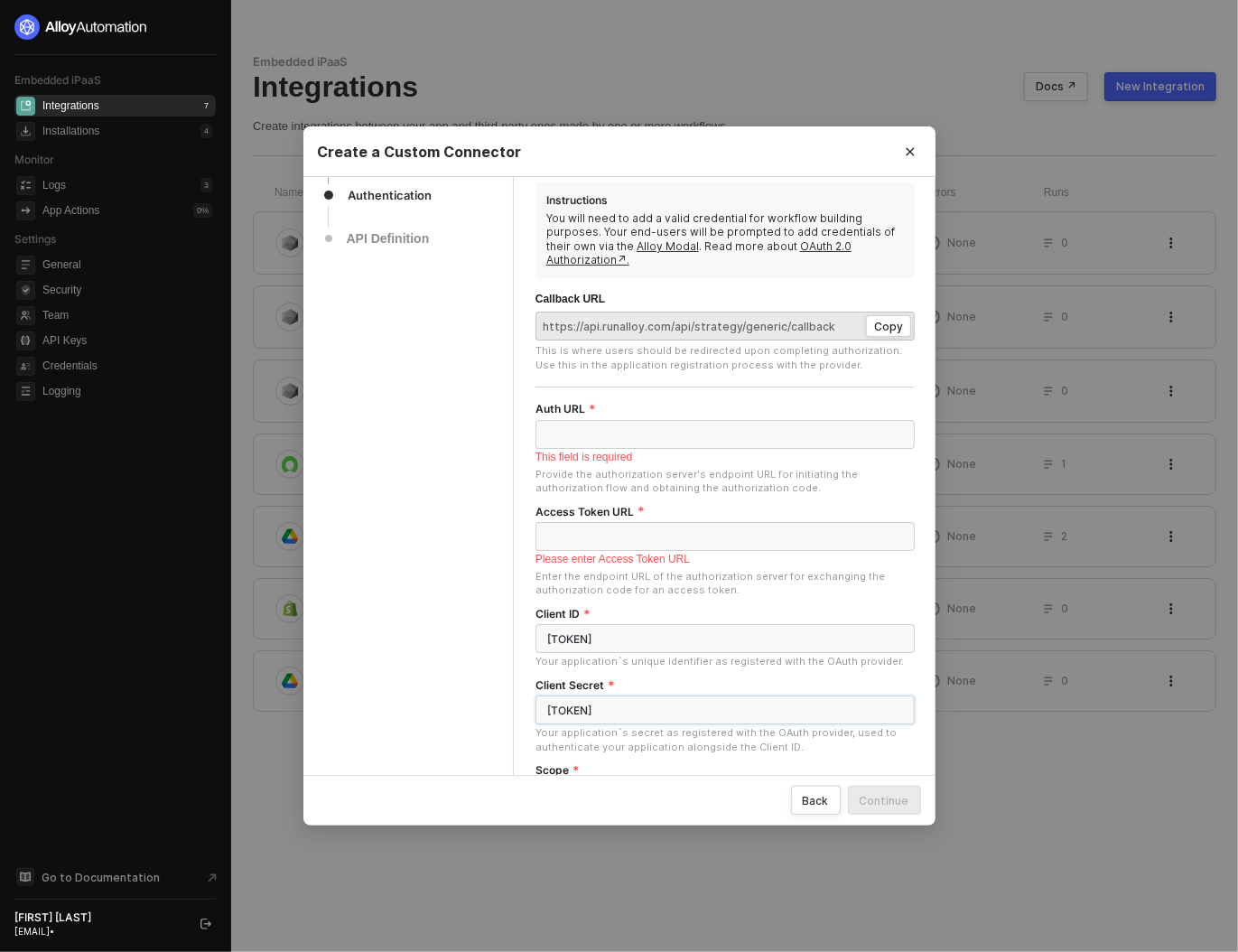 scroll, scrollTop: 0, scrollLeft: 237, axis: horizontal 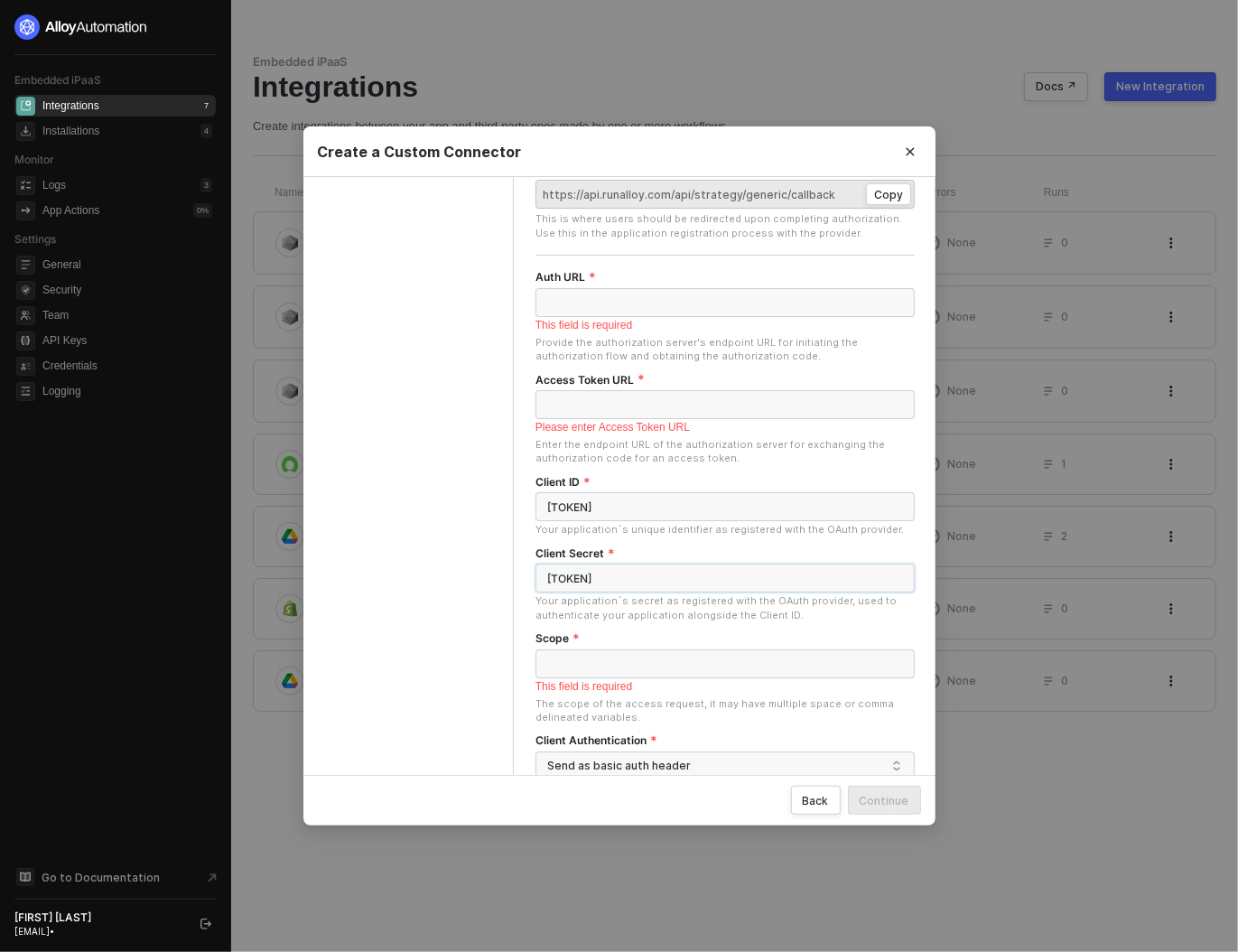 type on "[TOKEN]" 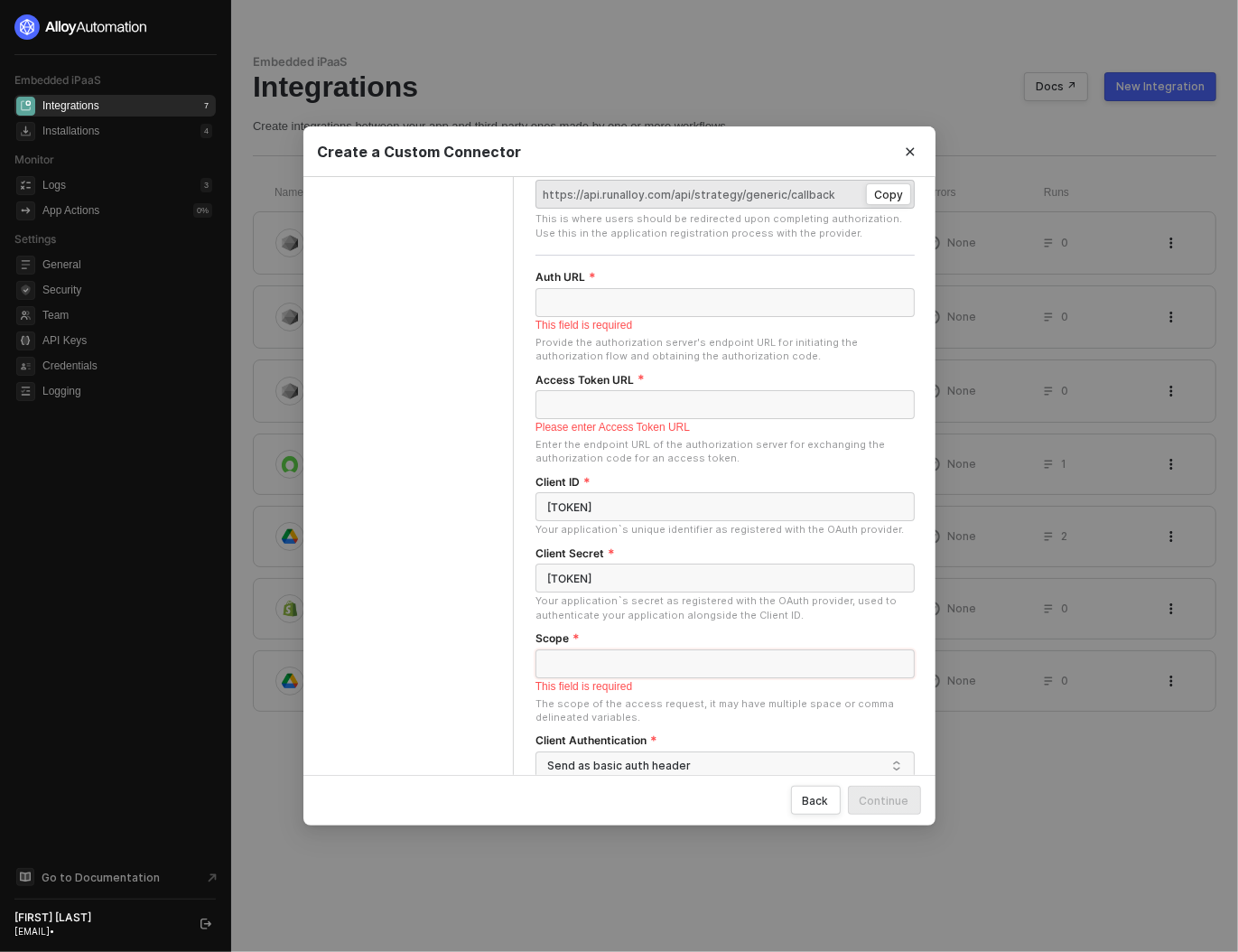 scroll, scrollTop: 0, scrollLeft: 0, axis: both 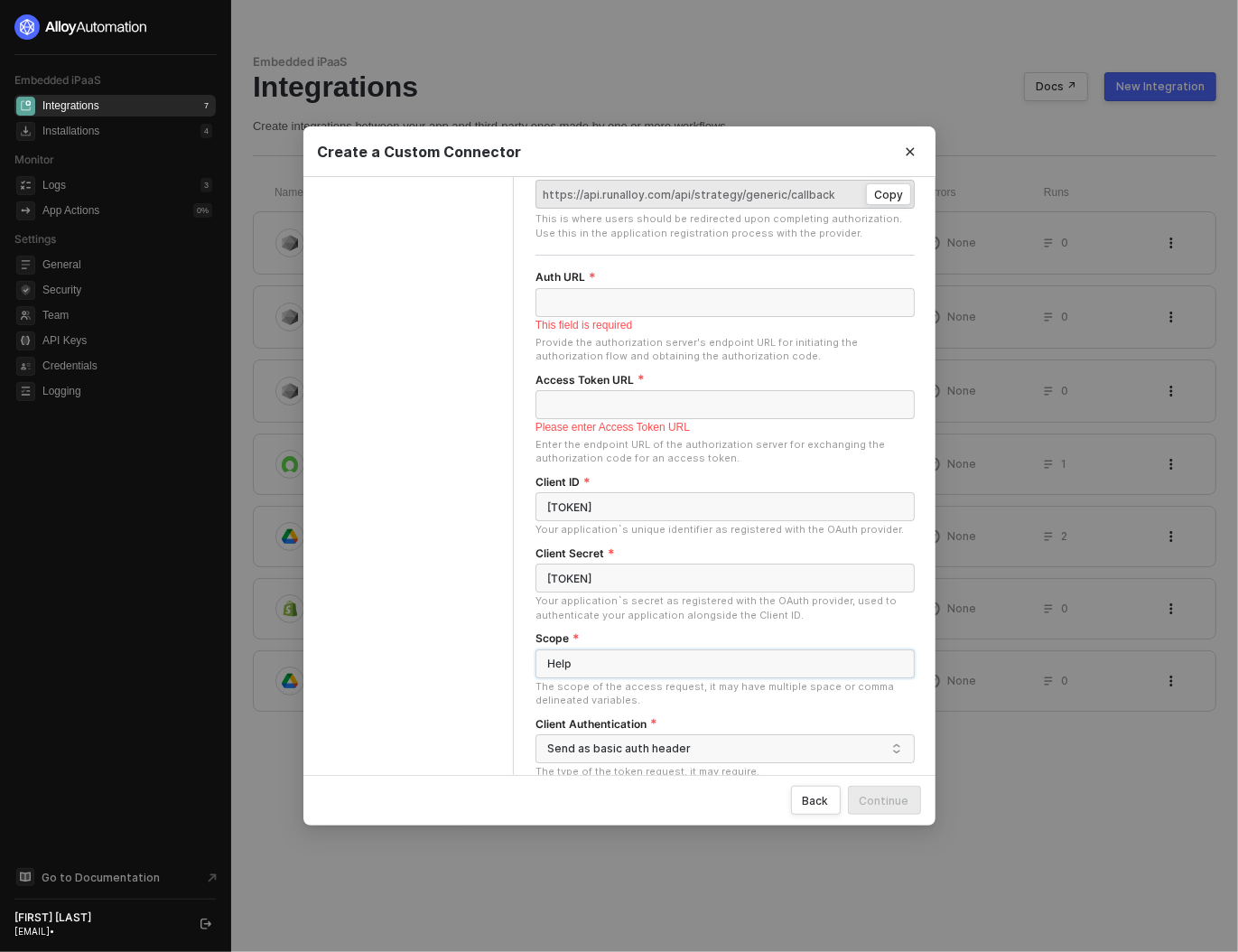 type on "Help" 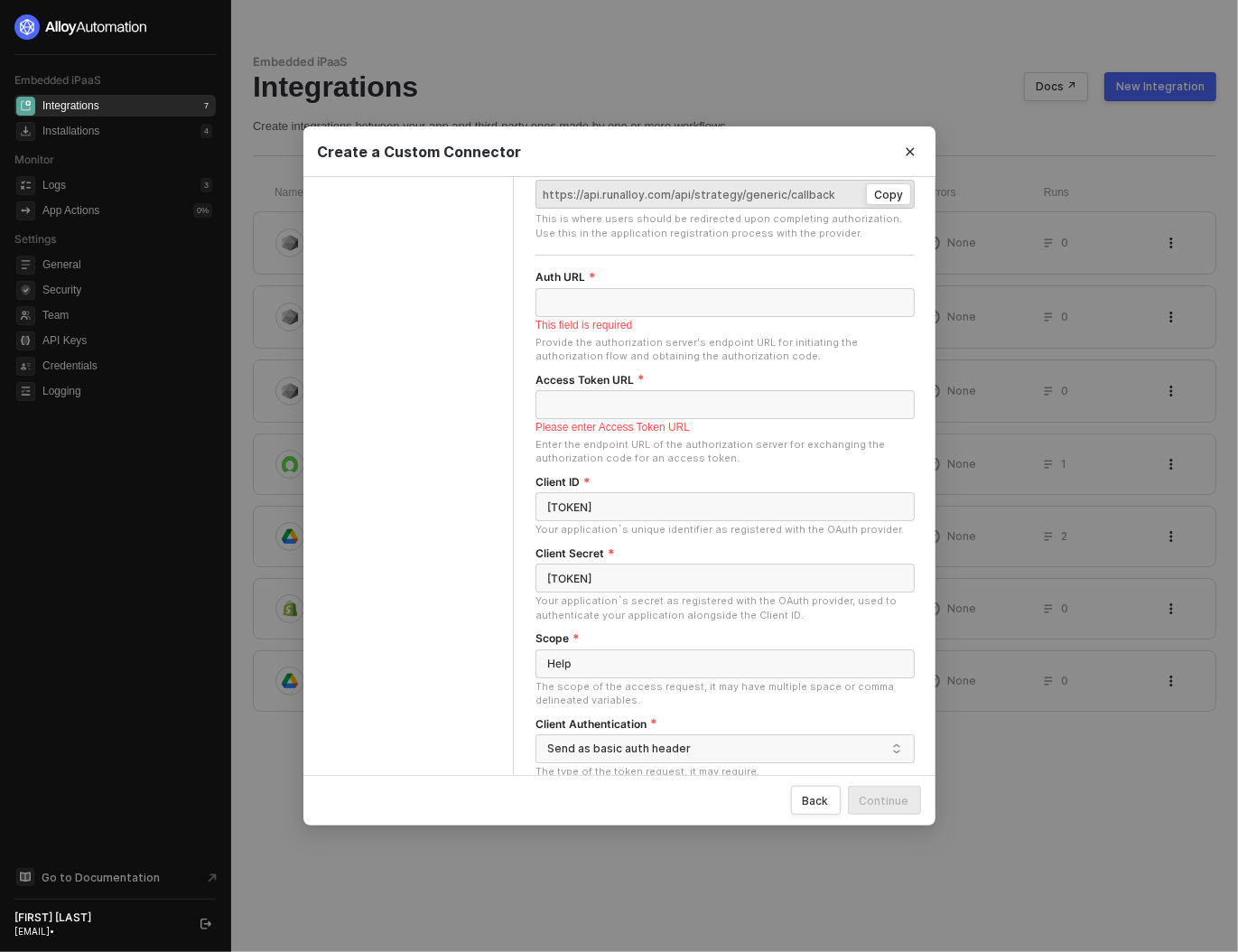 click on "The scope of the access request, it may have multiple space or comma delineated variables." at bounding box center (725, 694) 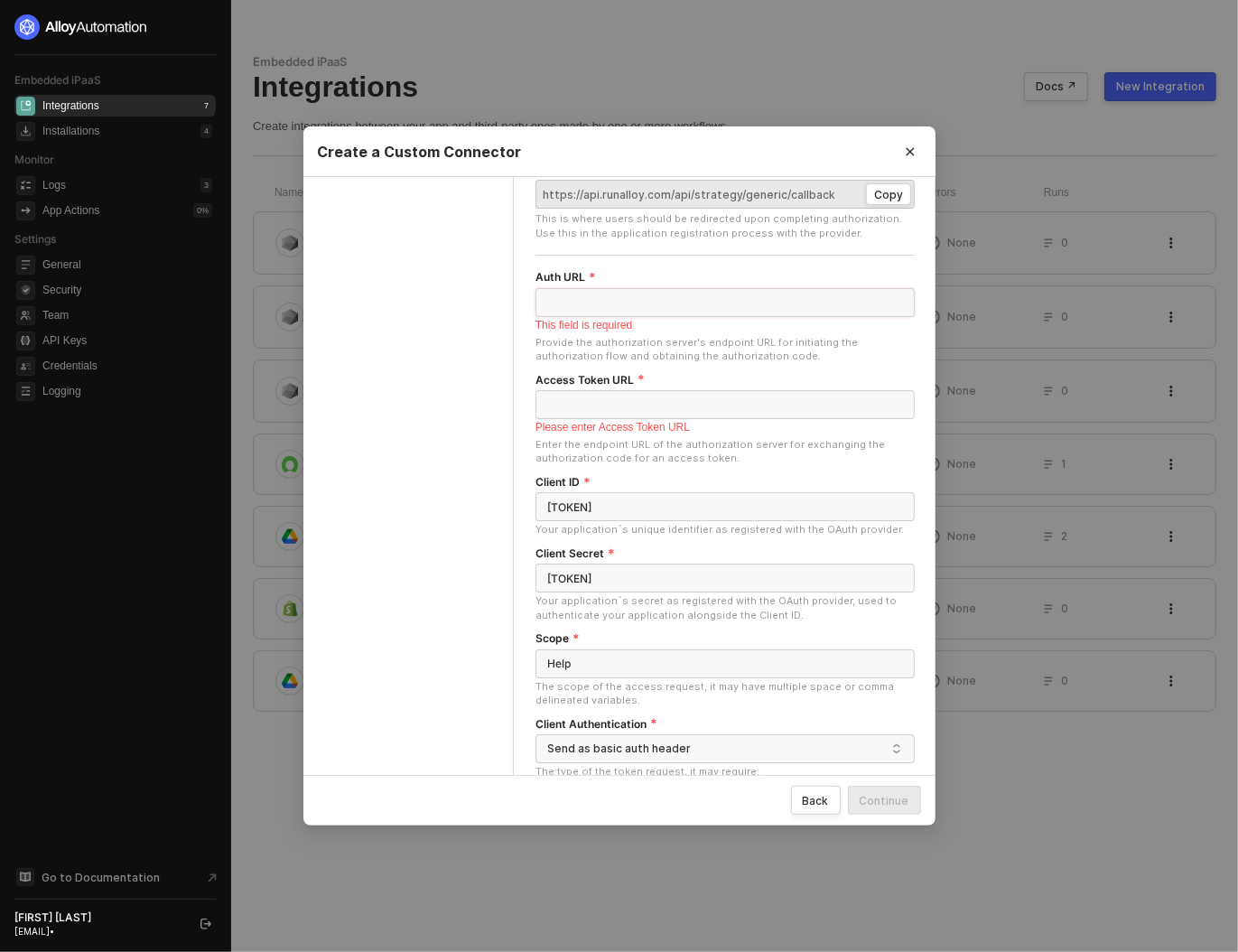 click on "Auth URL" at bounding box center (725, 303) 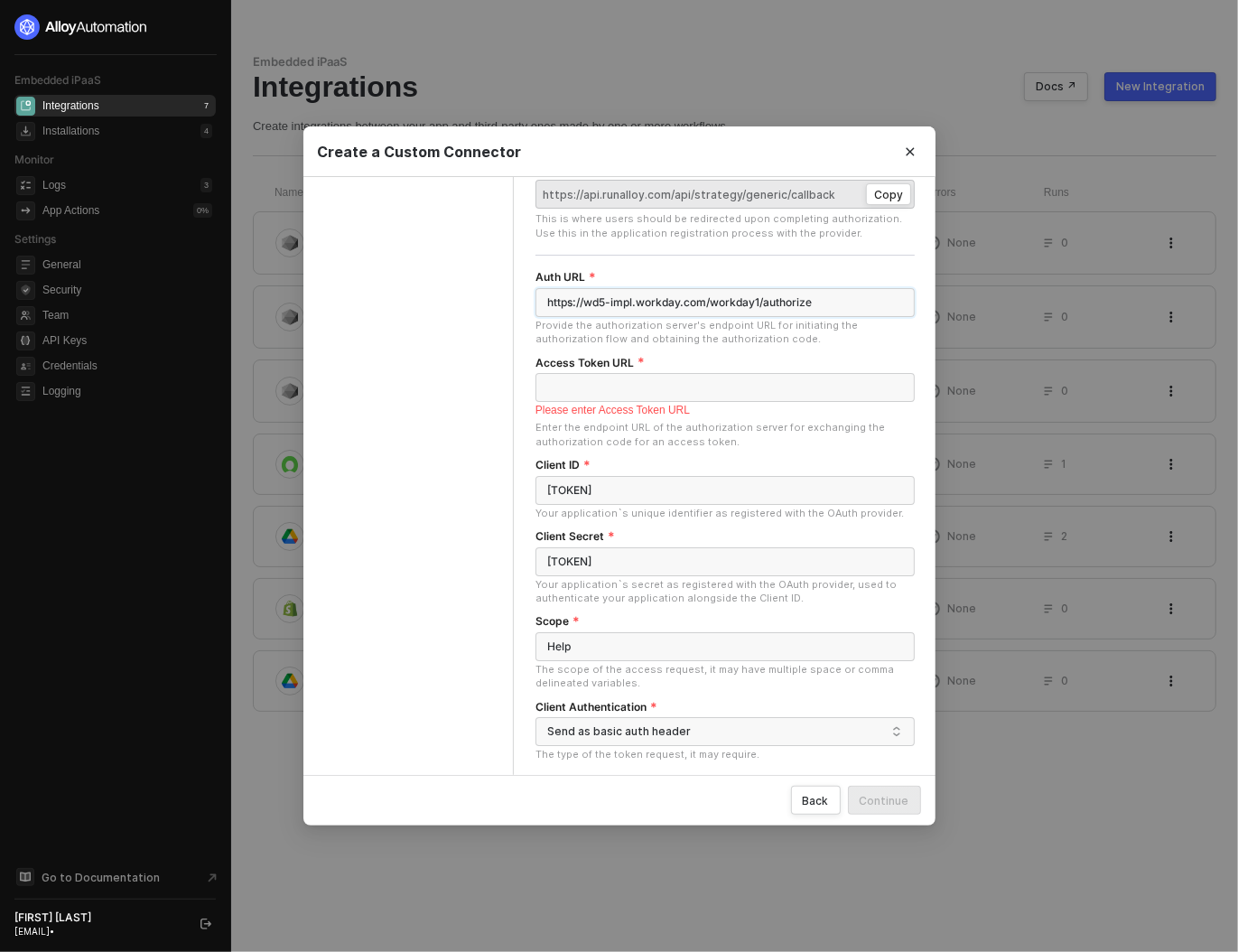 type on "https://wd5-impl.workday.com/workday1/authorize" 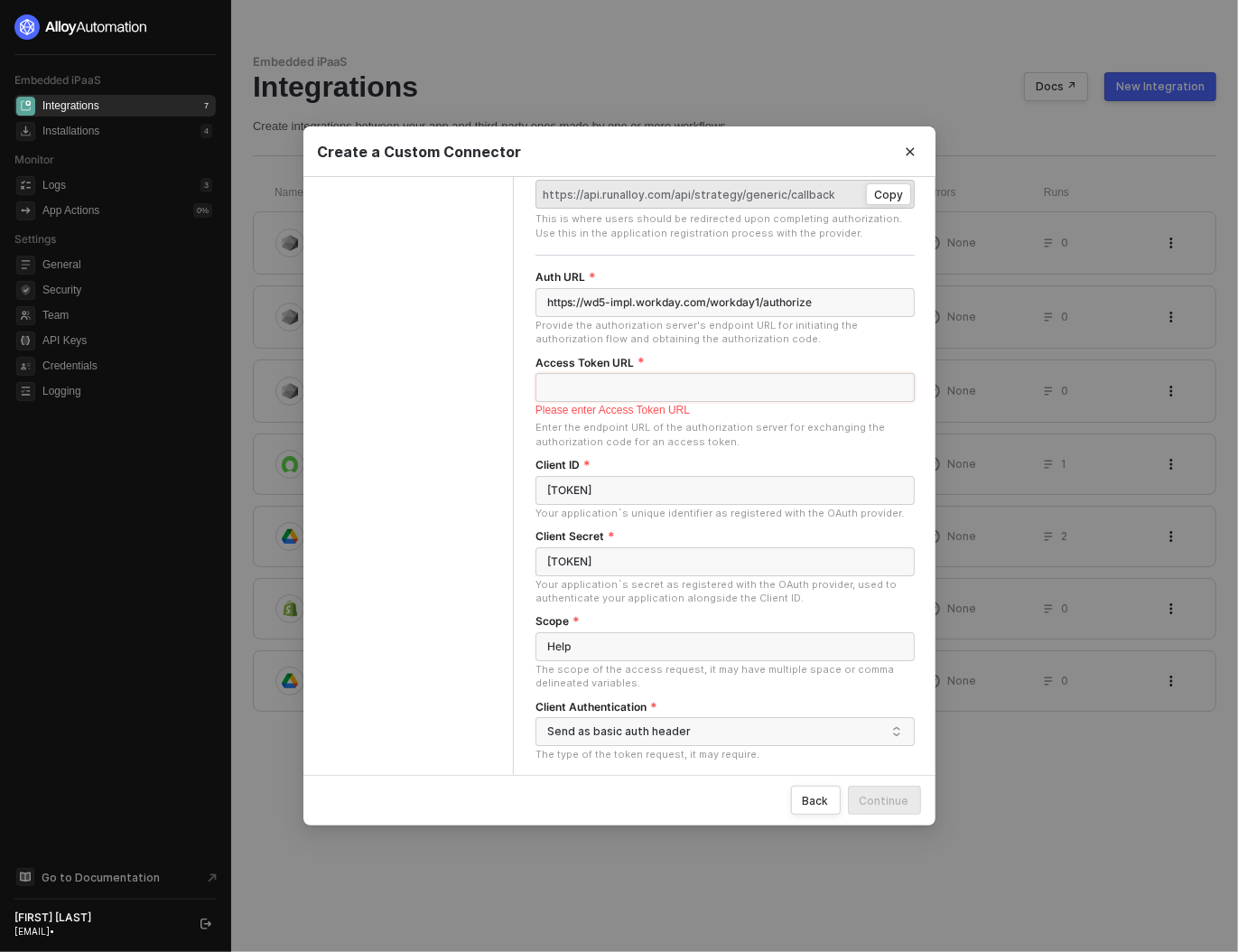 click on "Access Token URL" at bounding box center [725, 387] 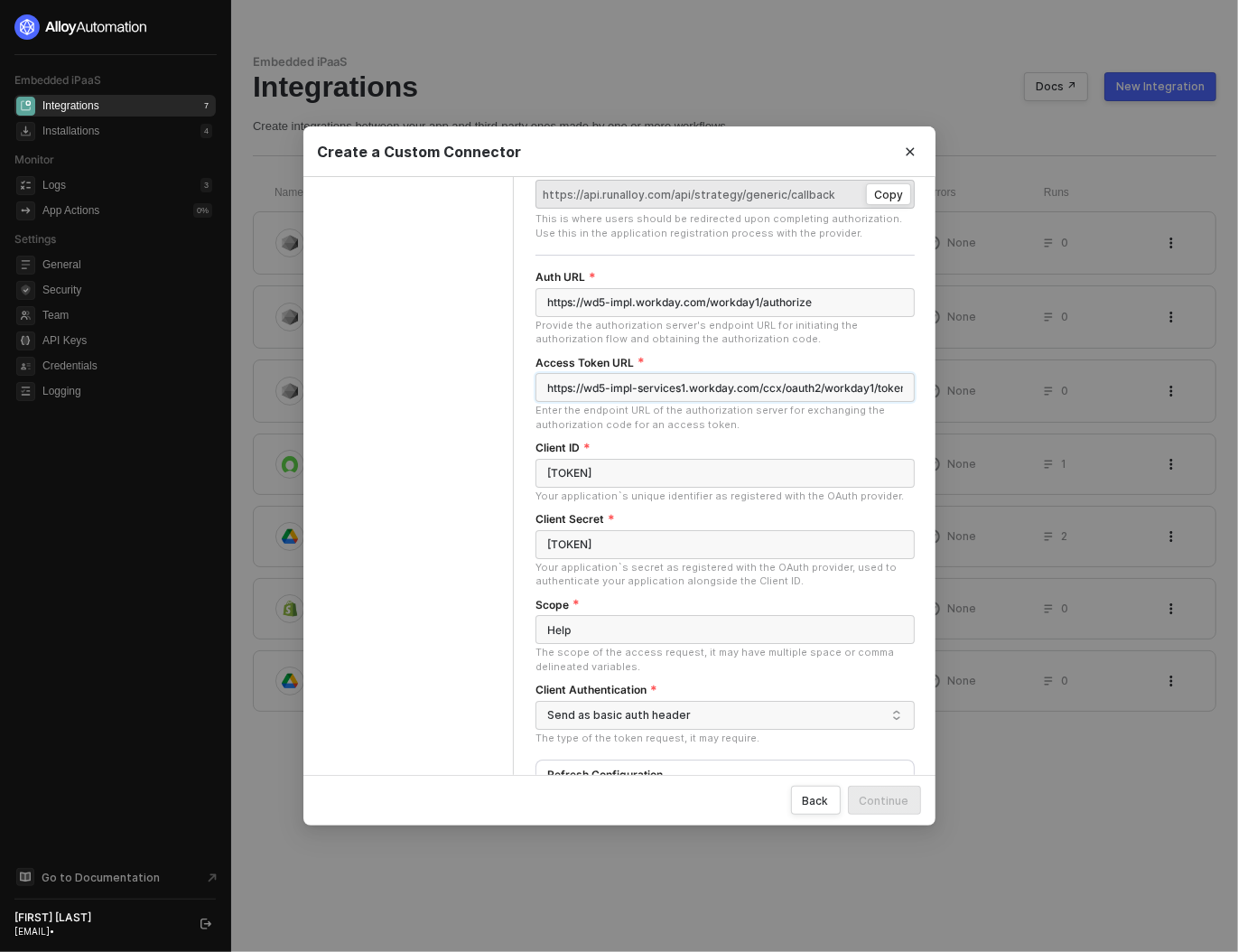 scroll, scrollTop: 0, scrollLeft: 5, axis: horizontal 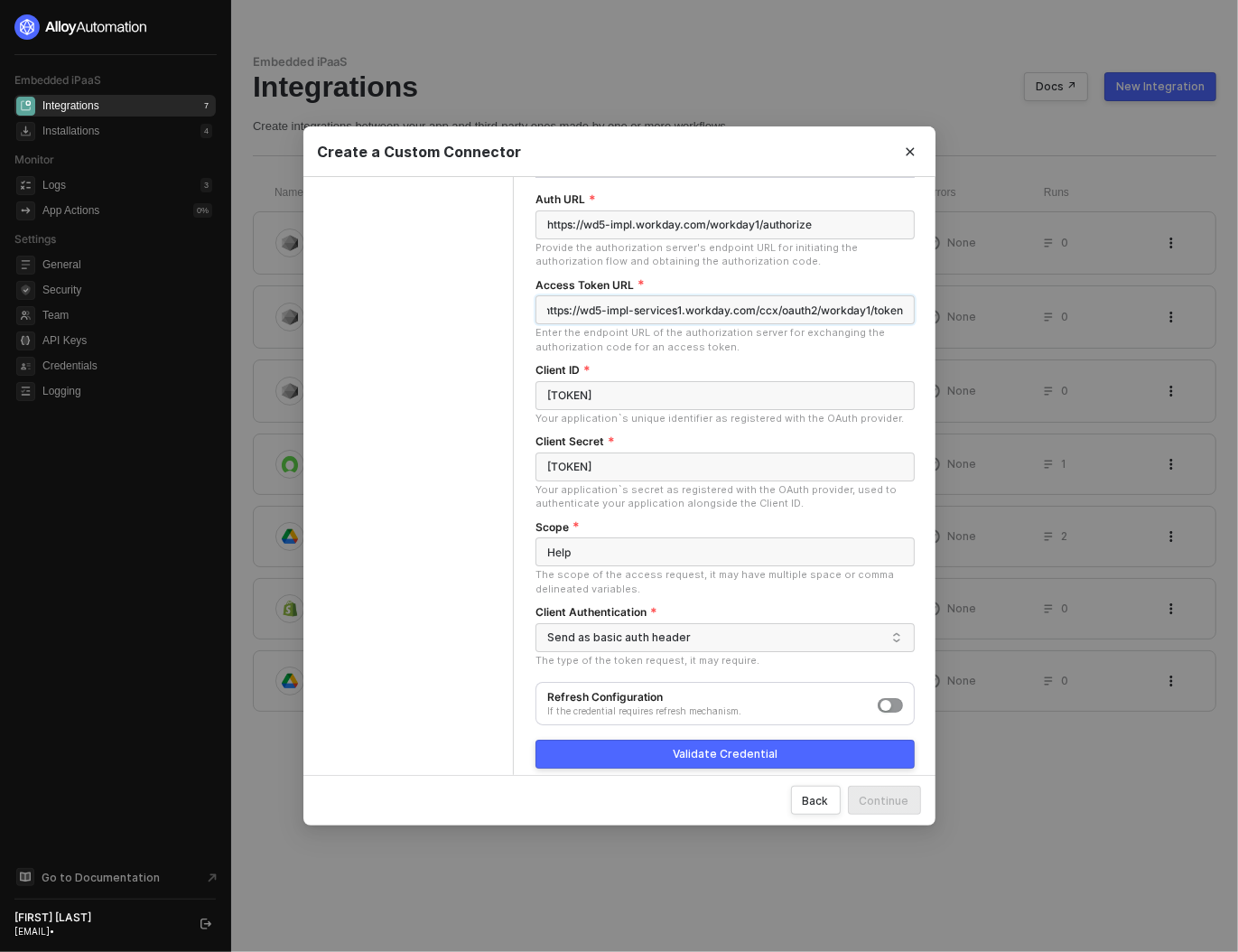 type on "https://wd5-impl-services1.workday.com/ccx/oauth2/workday1/token" 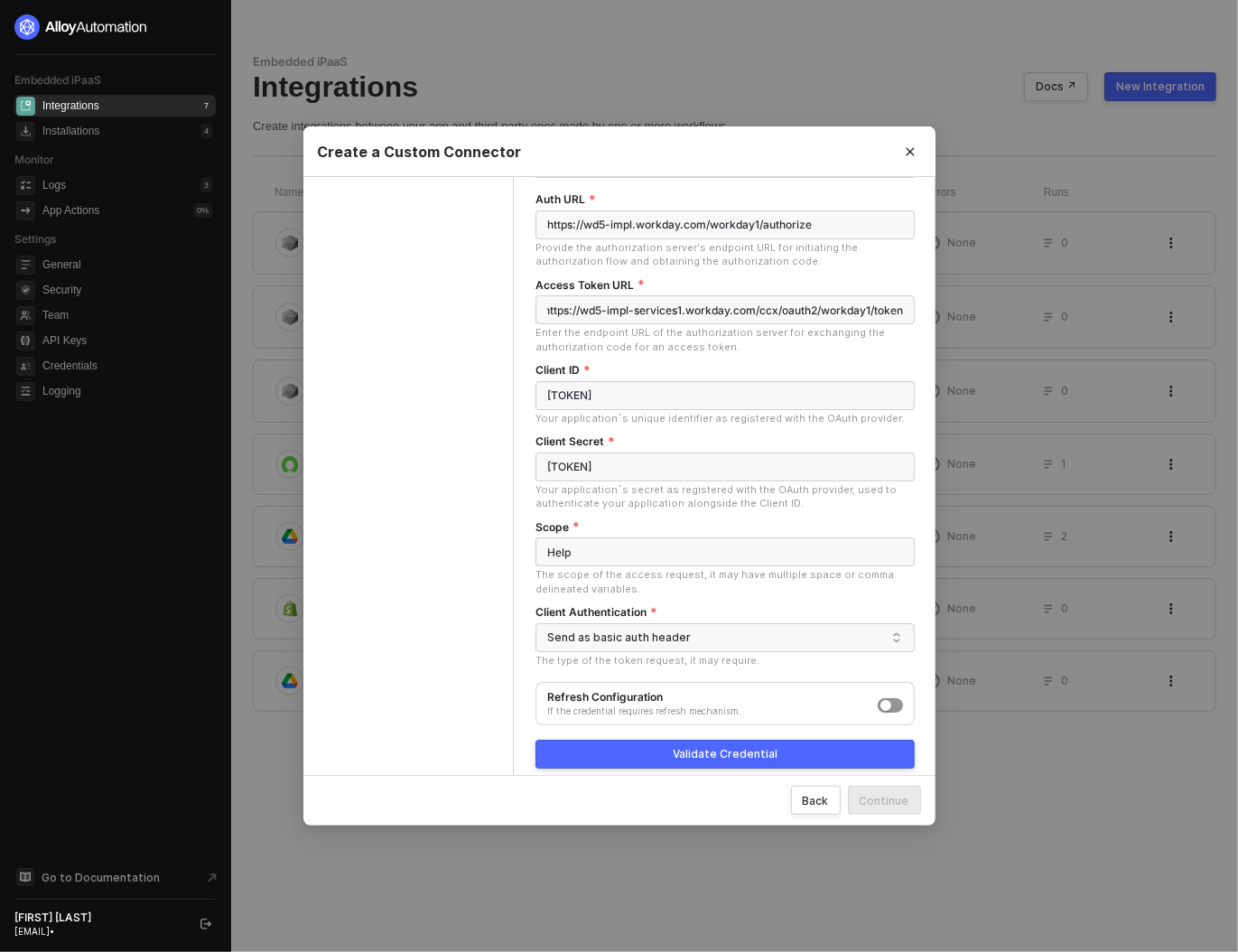 scroll, scrollTop: 0, scrollLeft: 0, axis: both 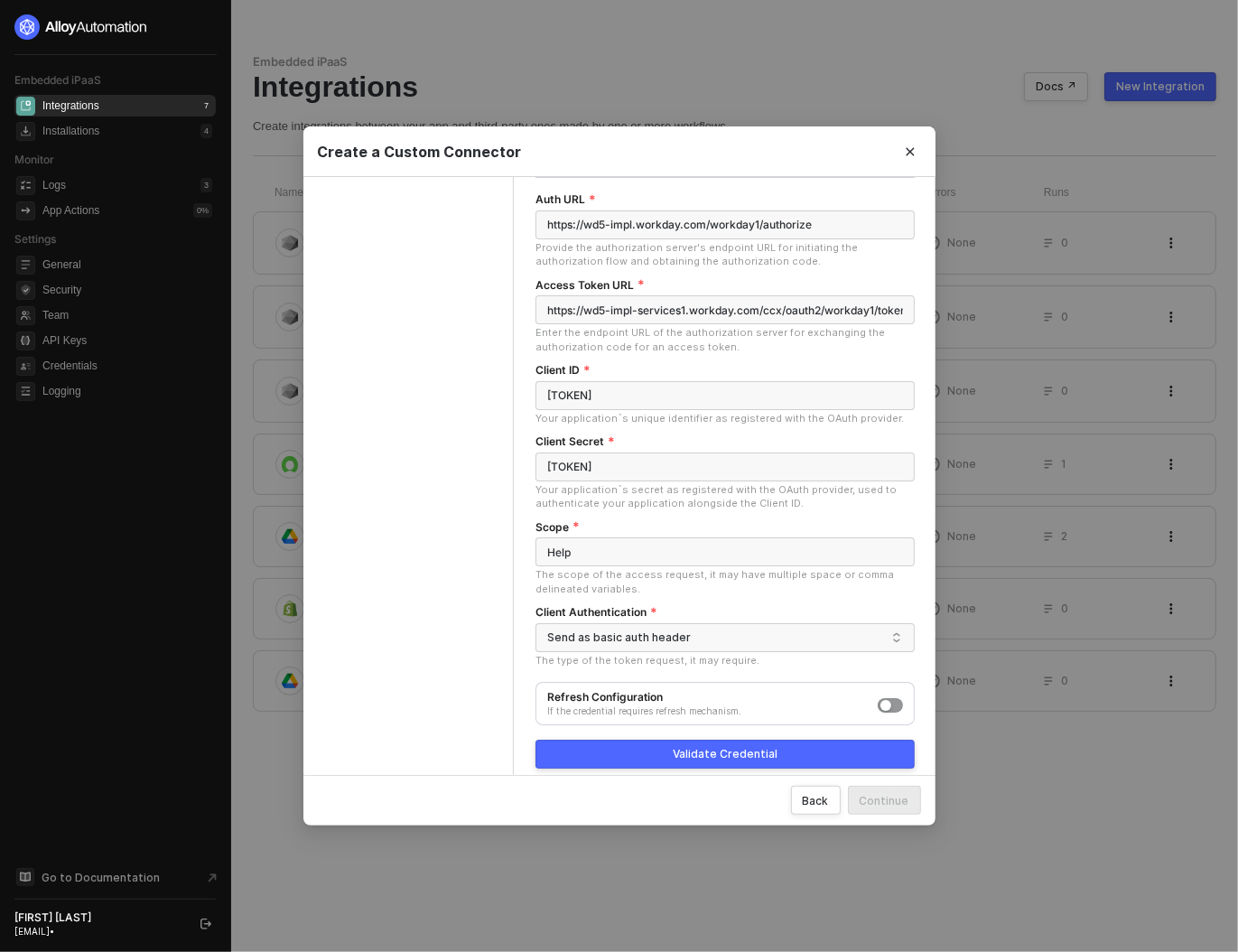 click on "Validate Credential" at bounding box center (725, 754) 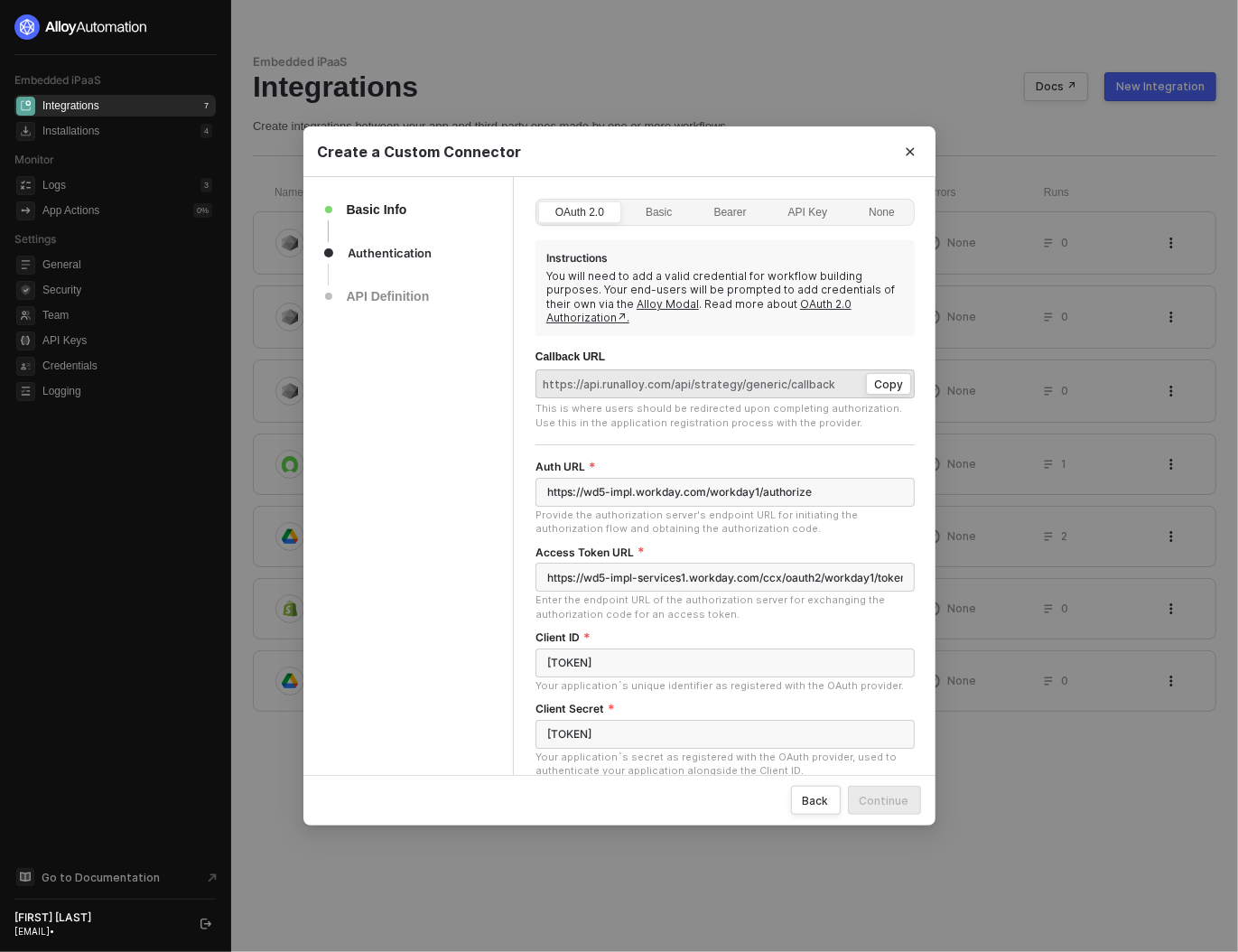 scroll, scrollTop: 267, scrollLeft: 0, axis: vertical 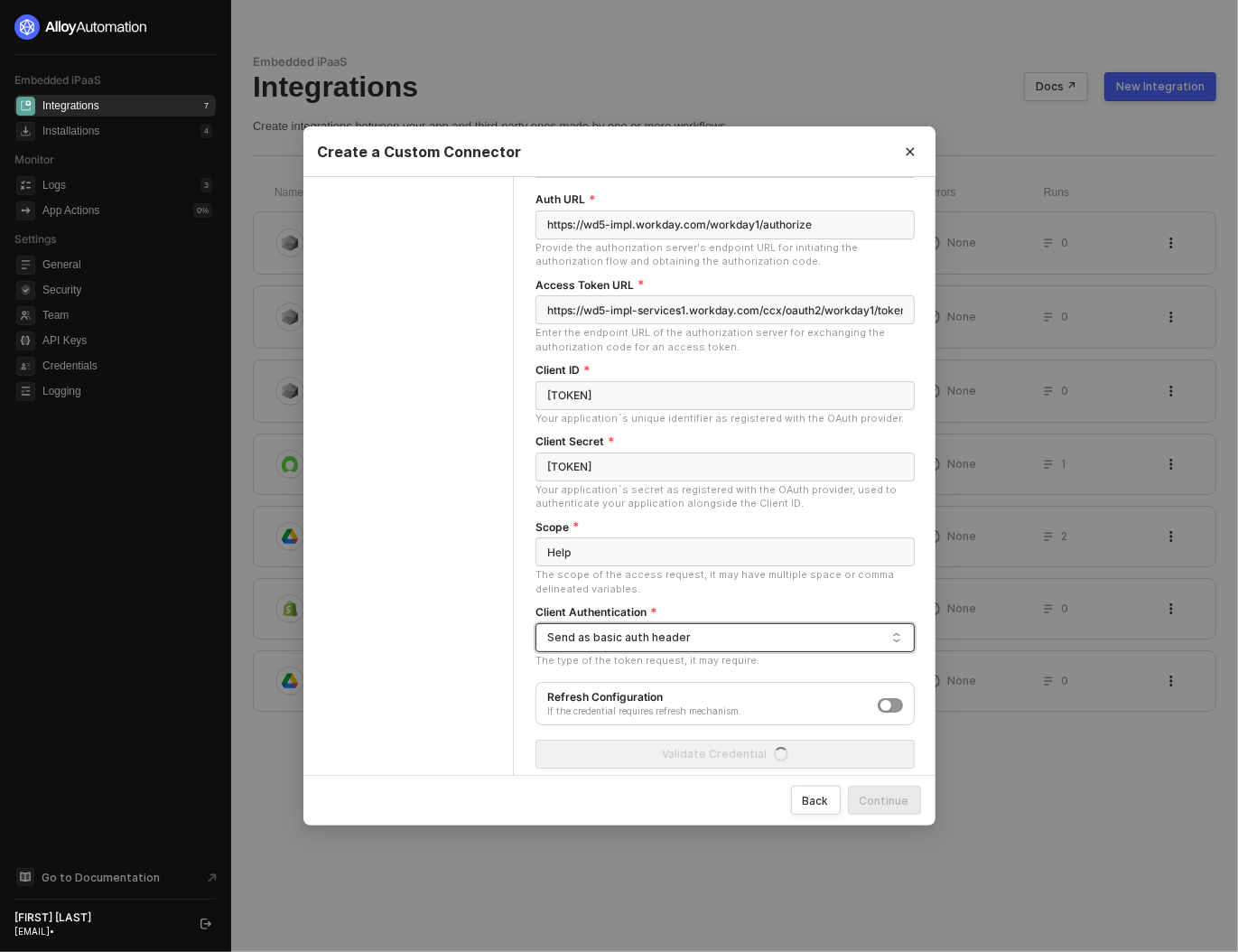 click on "Send as basic auth header" at bounding box center (717, 638) 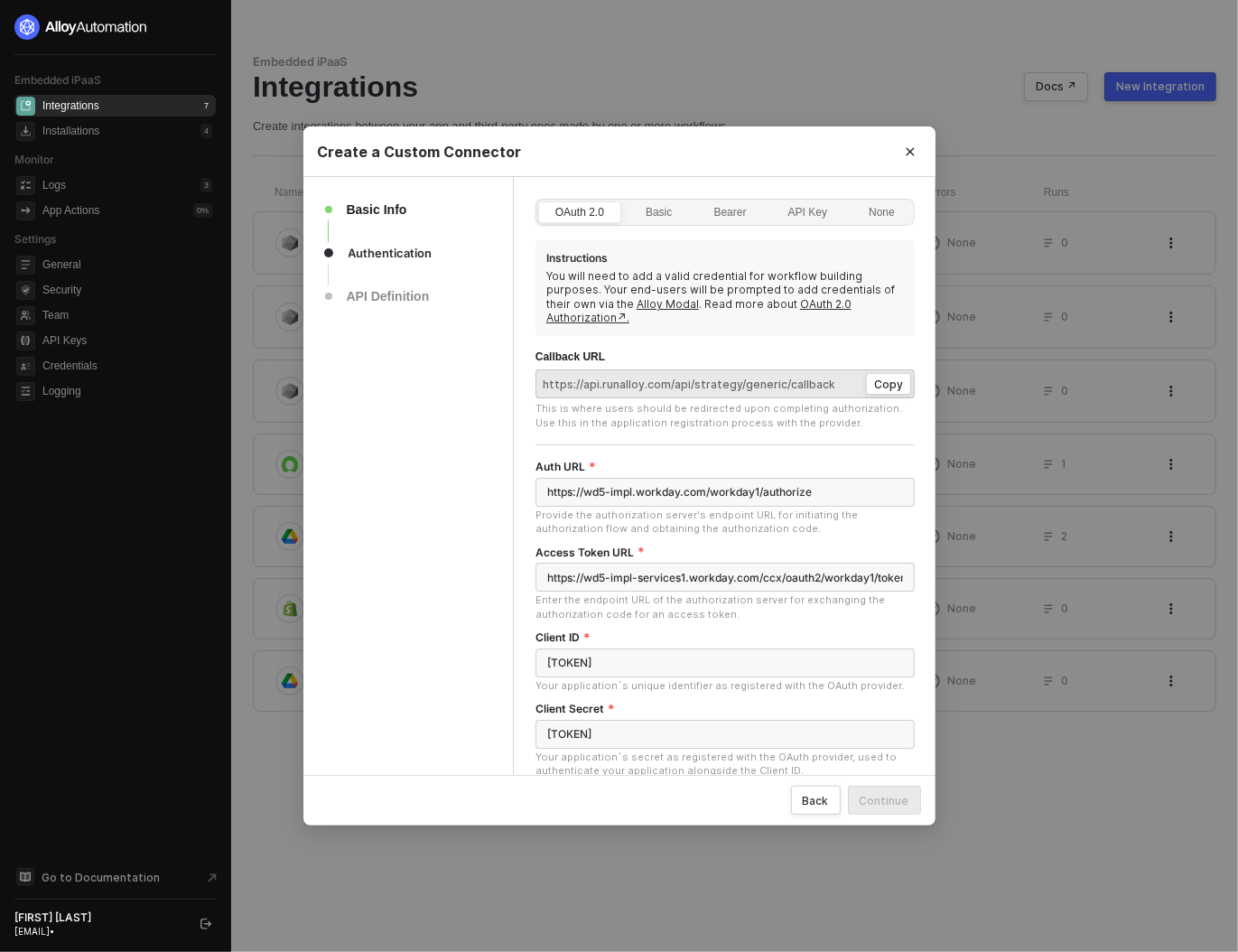 scroll, scrollTop: 267, scrollLeft: 0, axis: vertical 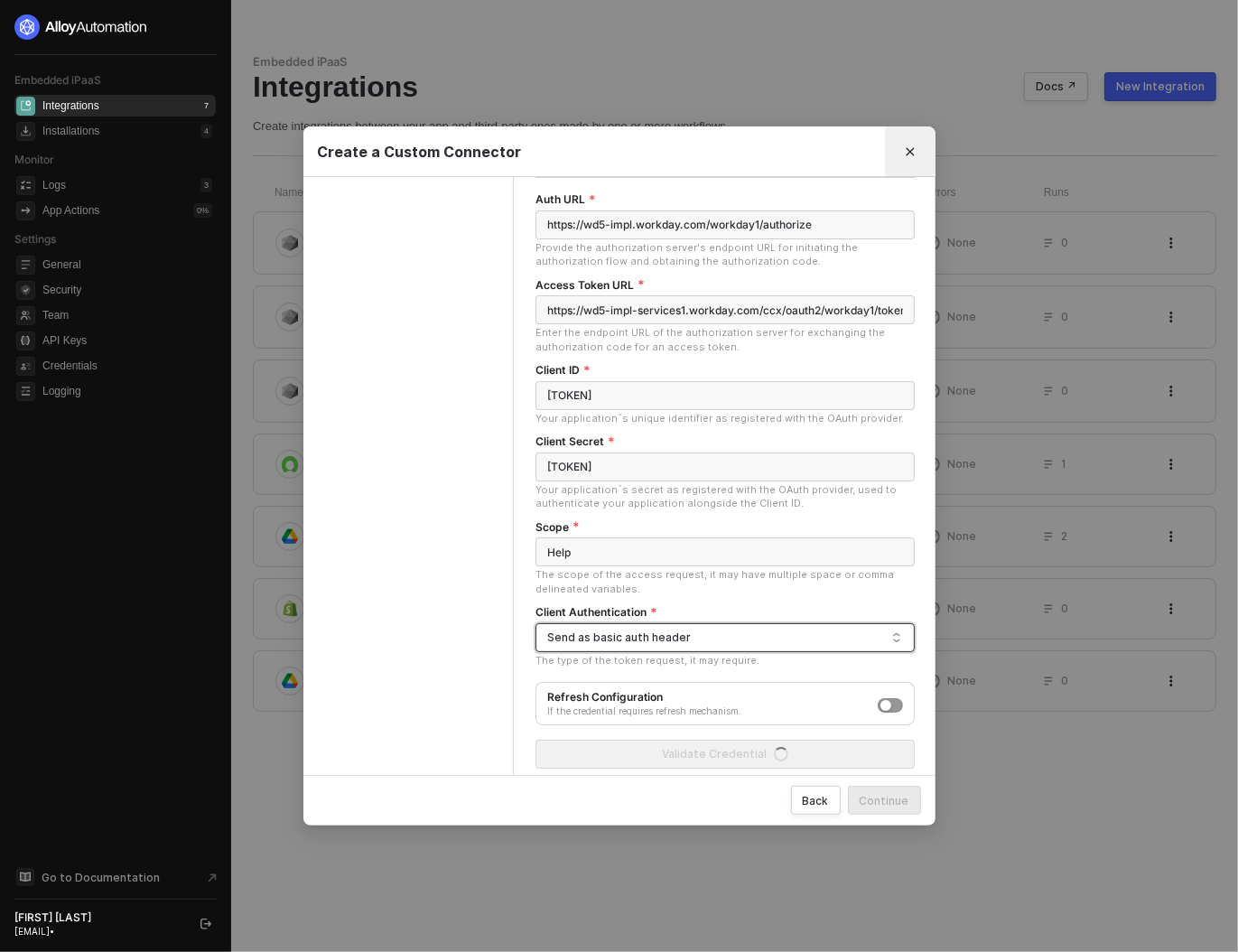 click 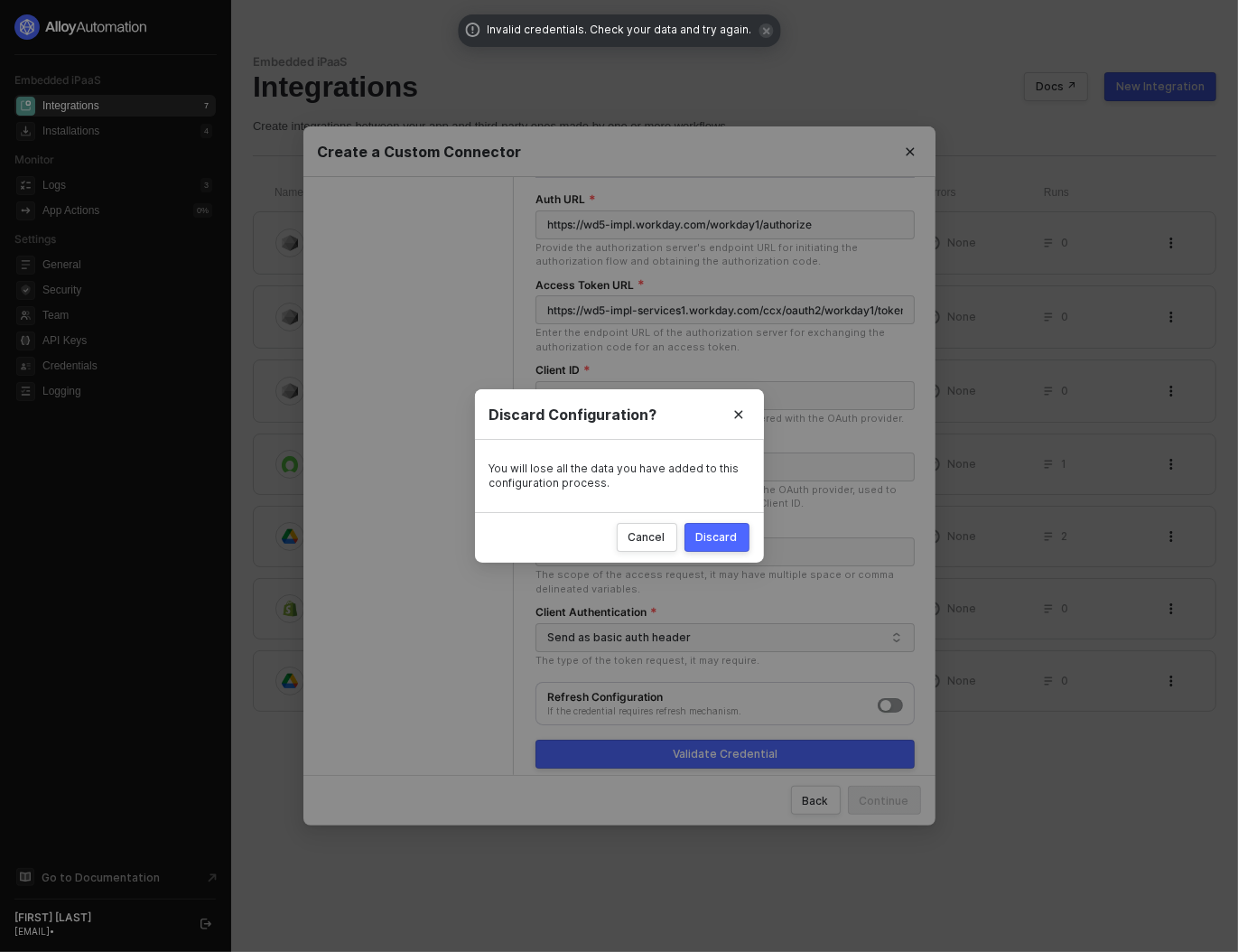 click on "Discard" at bounding box center [717, 537] 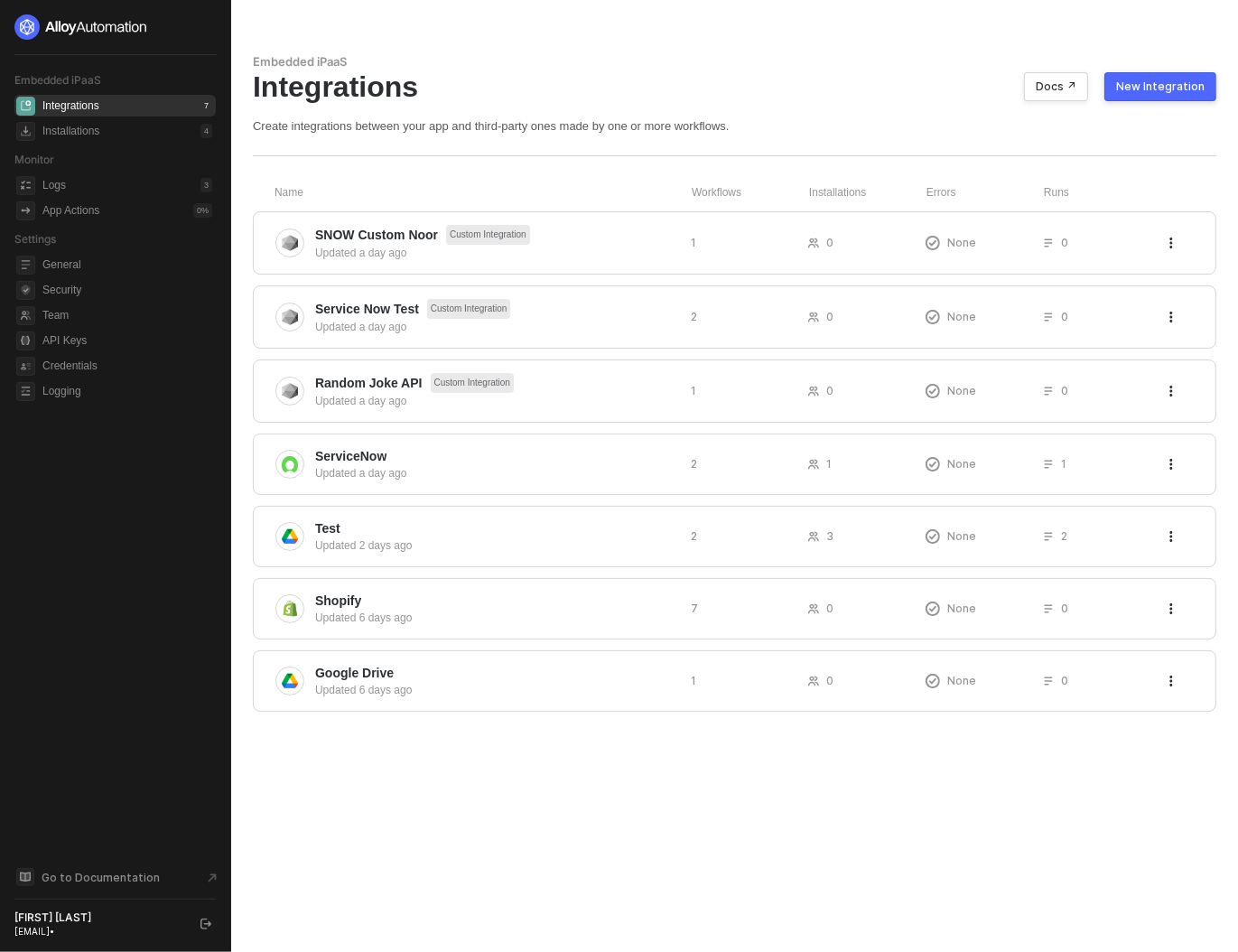click on "New Integration" at bounding box center (1160, 87) 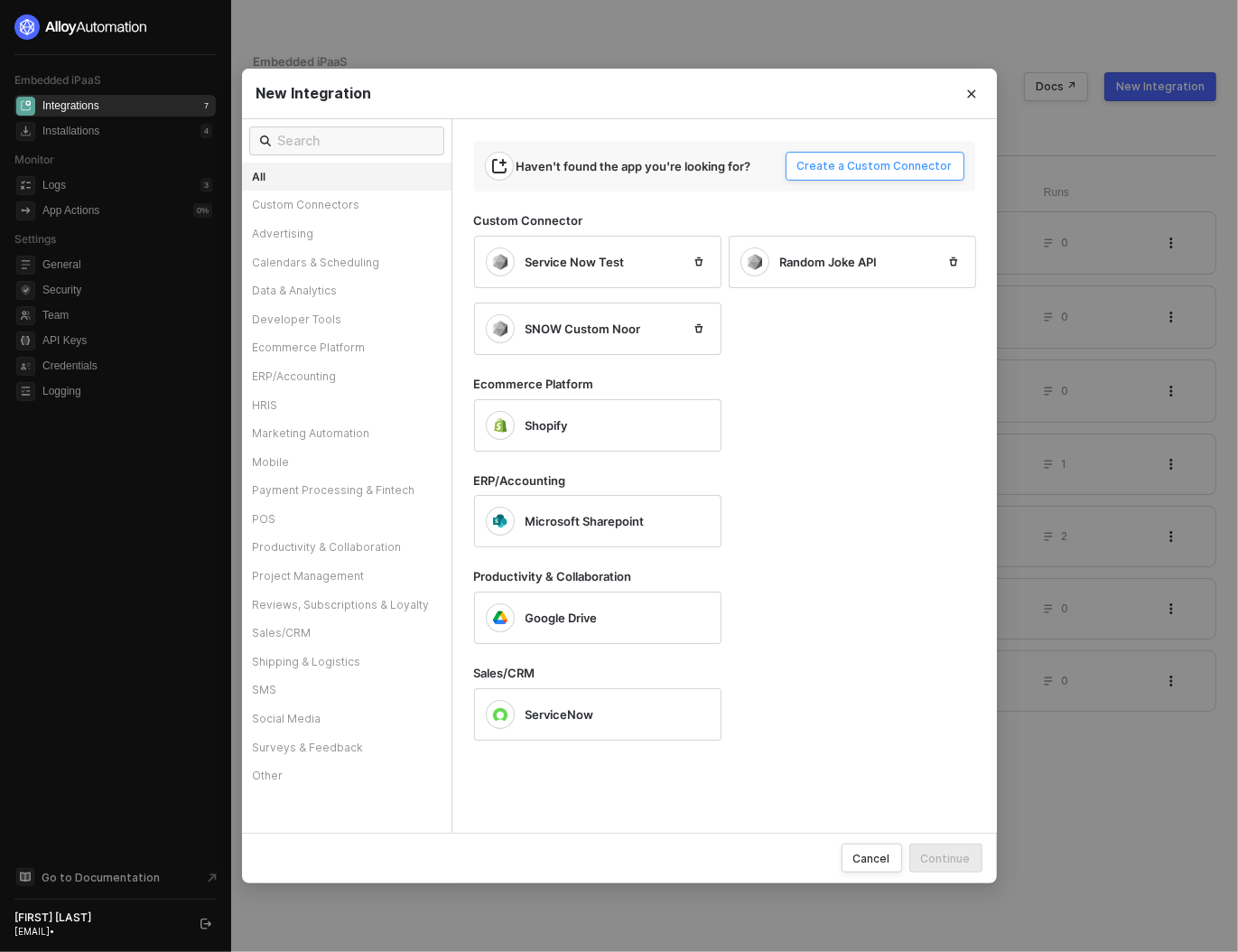 click on "Create a Custom Connector" at bounding box center (875, 166) 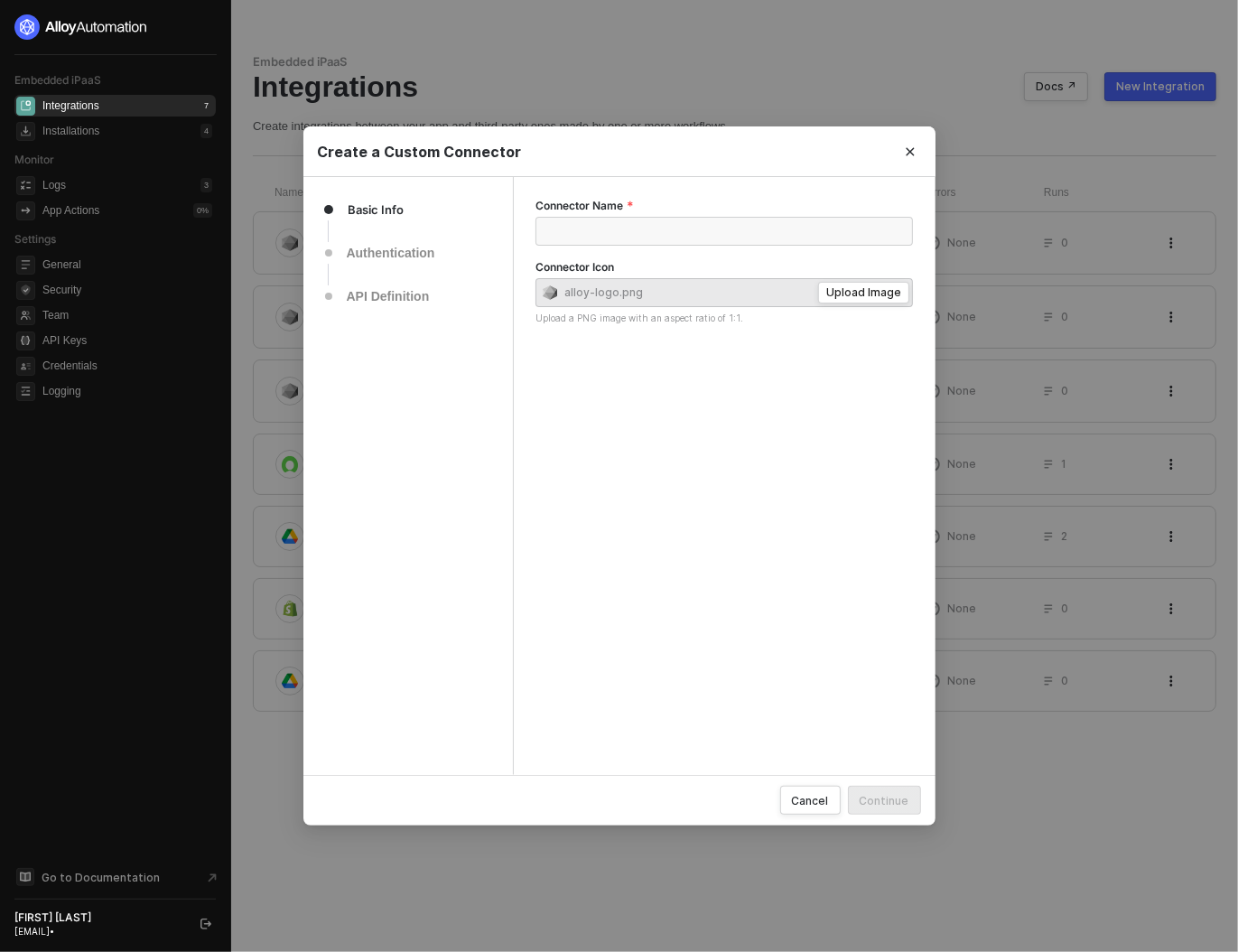 click on "Connector Icon" at bounding box center (724, 269) 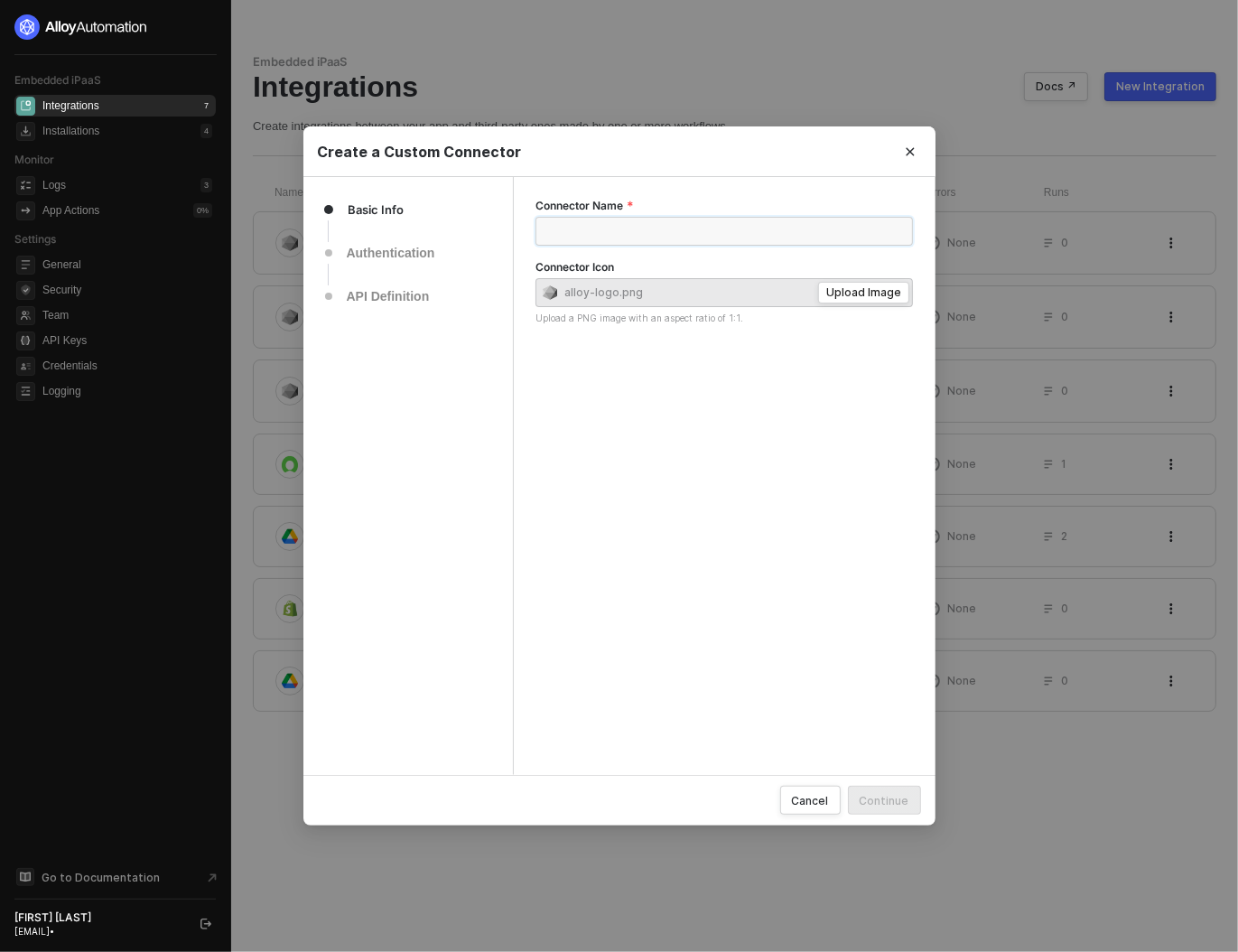 click on "Connector Name" at bounding box center (724, 231) 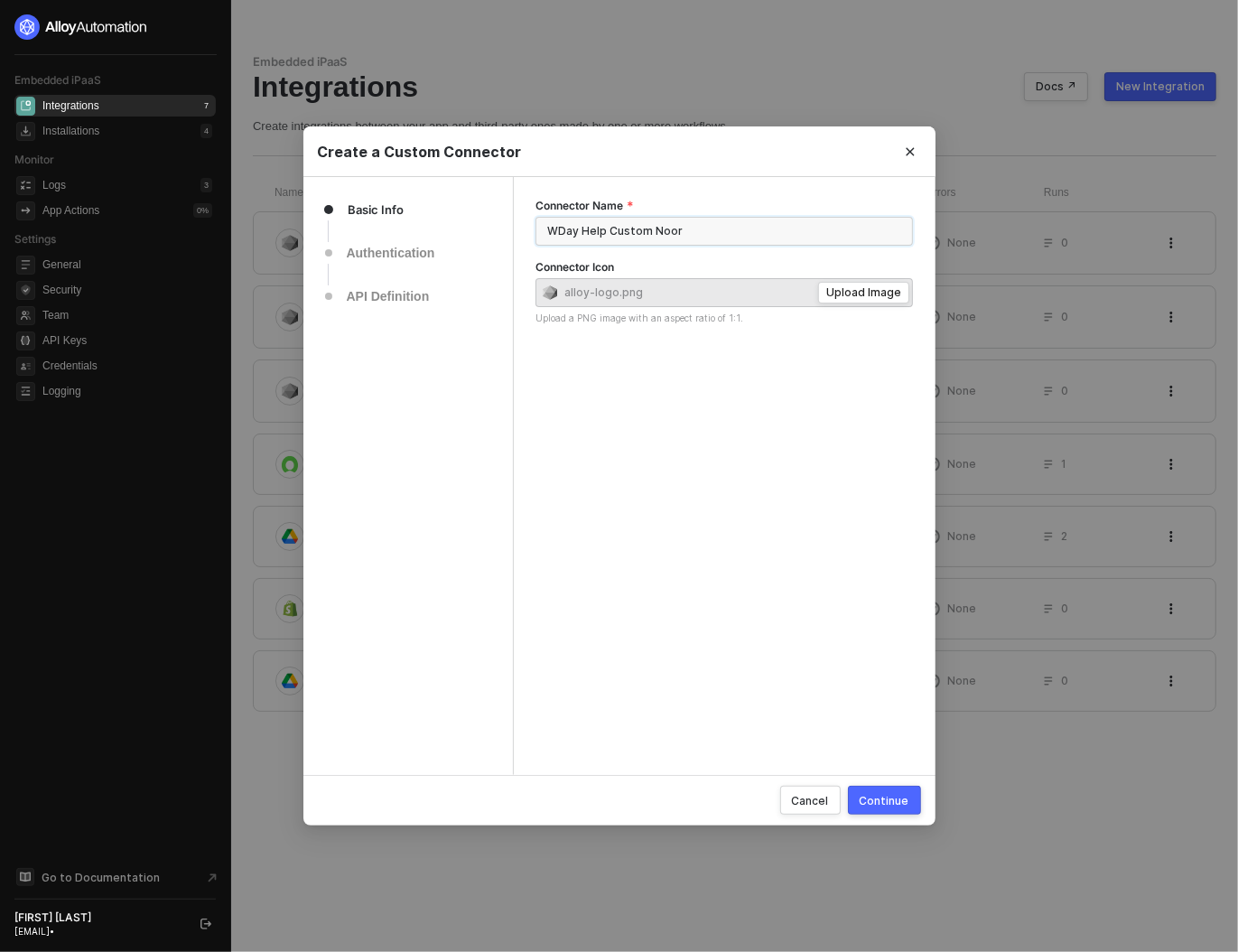 type on "WDay Help Custom Noor" 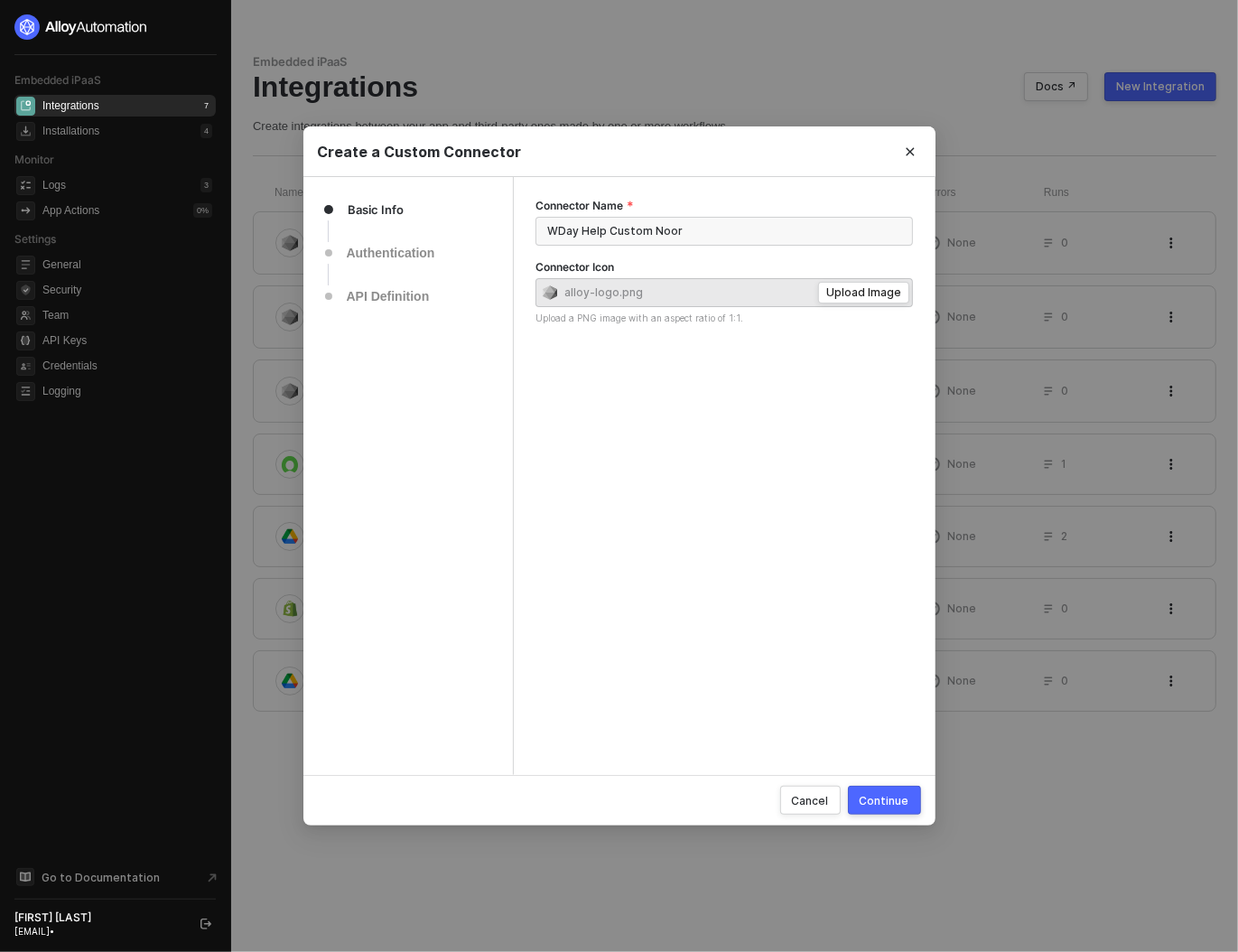 click on "Continue" at bounding box center [884, 800] 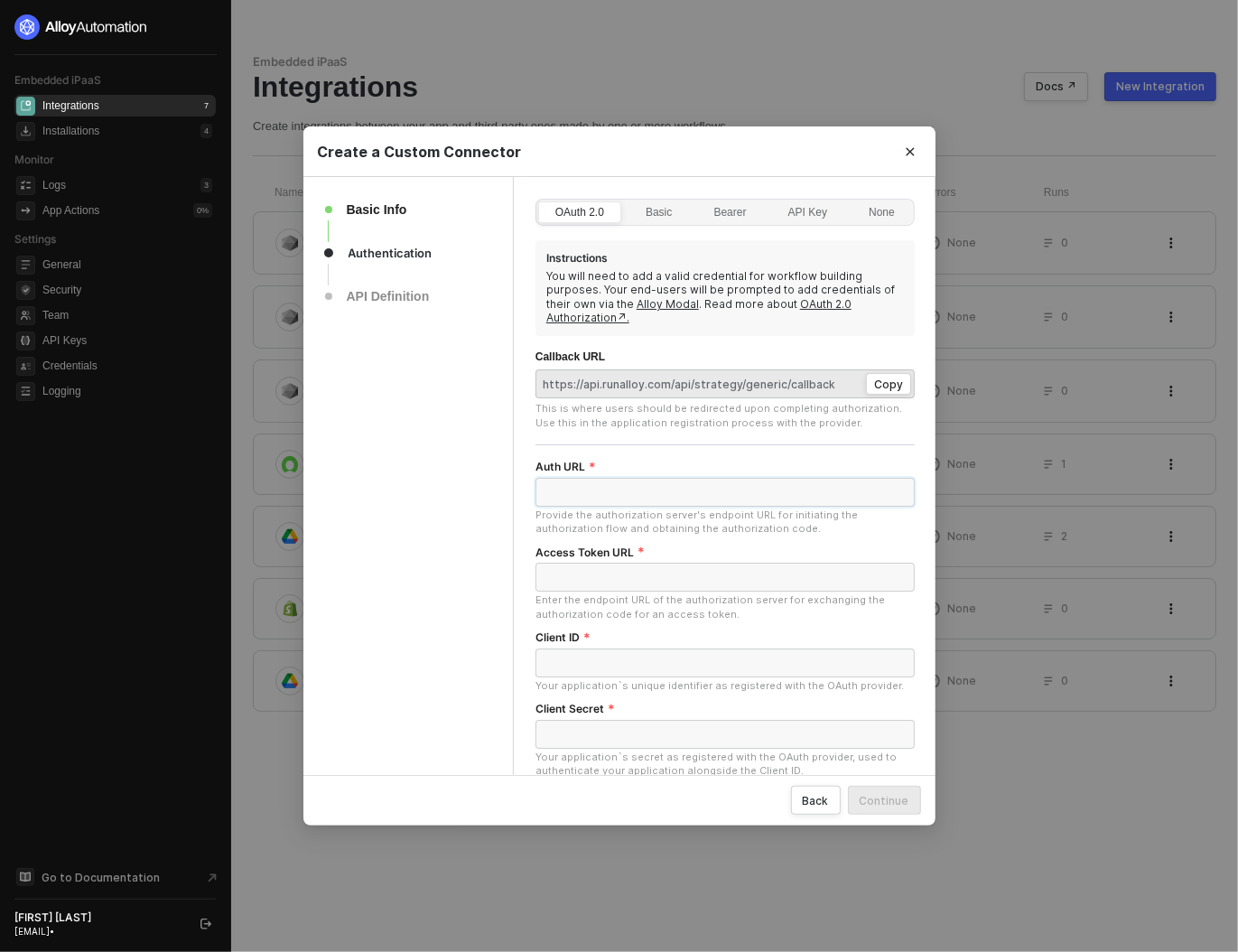 click on "Auth URL" at bounding box center (725, 492) 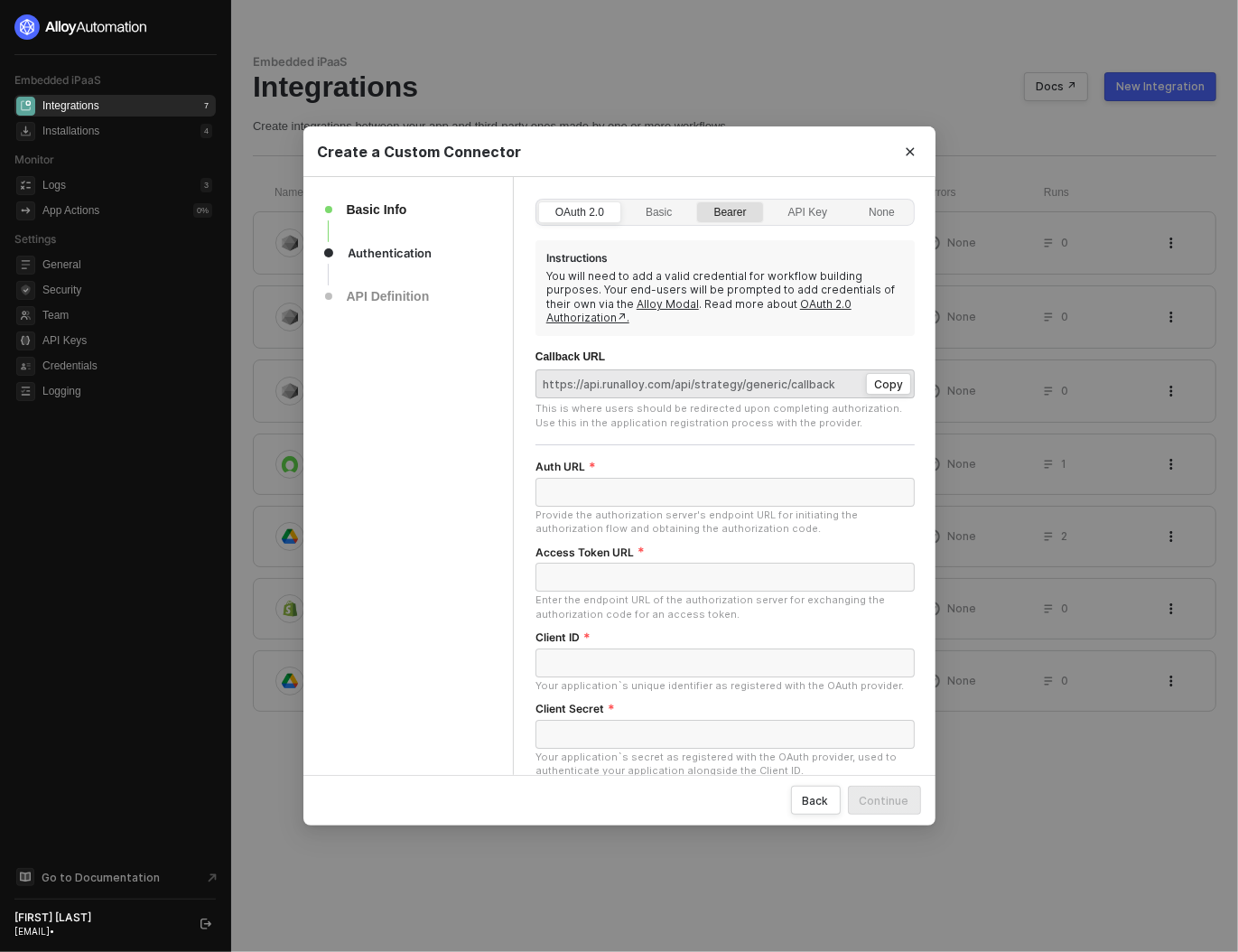 click on "Bearer" at bounding box center (730, 221) 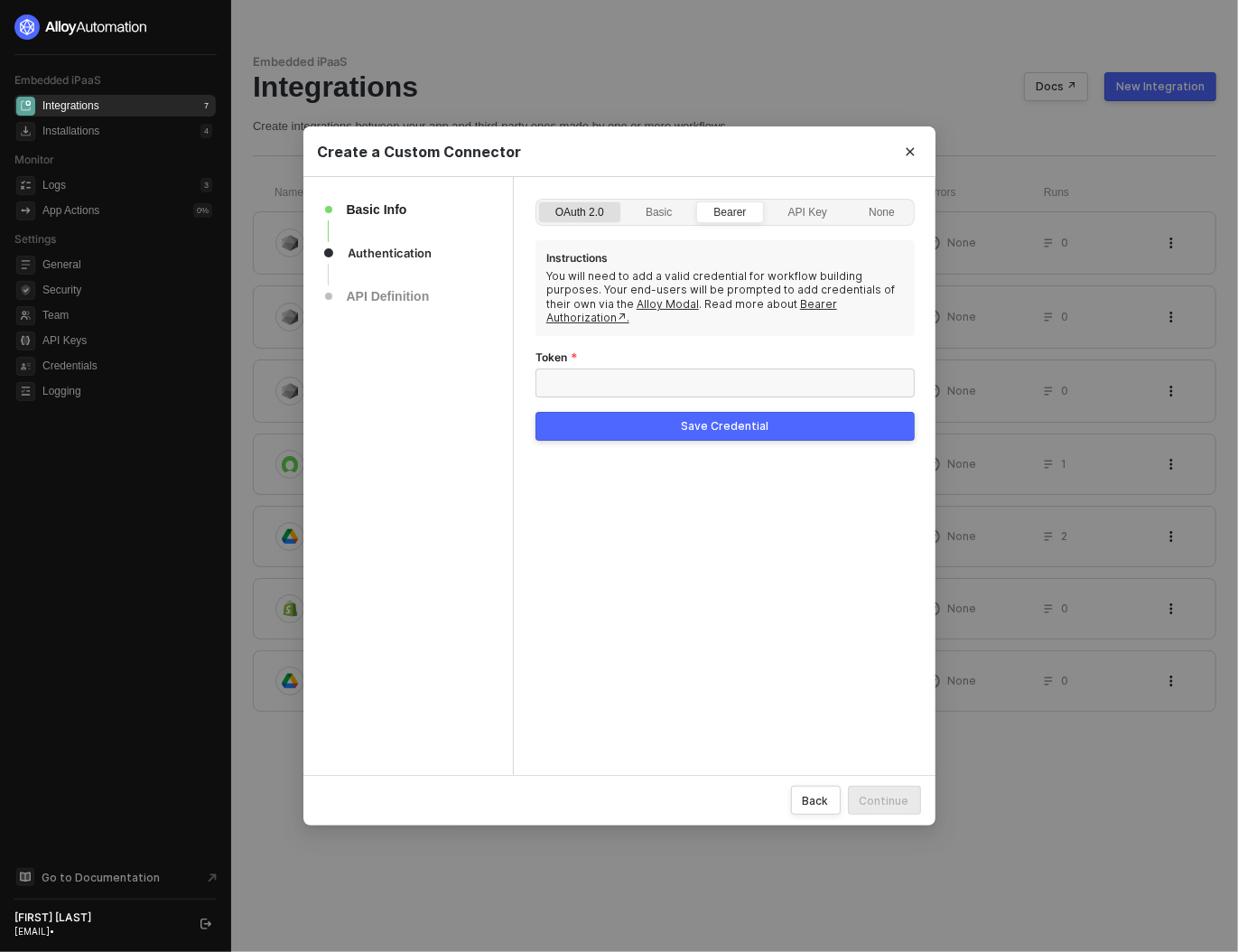 click on "OAuth 2.0" at bounding box center (580, 221) 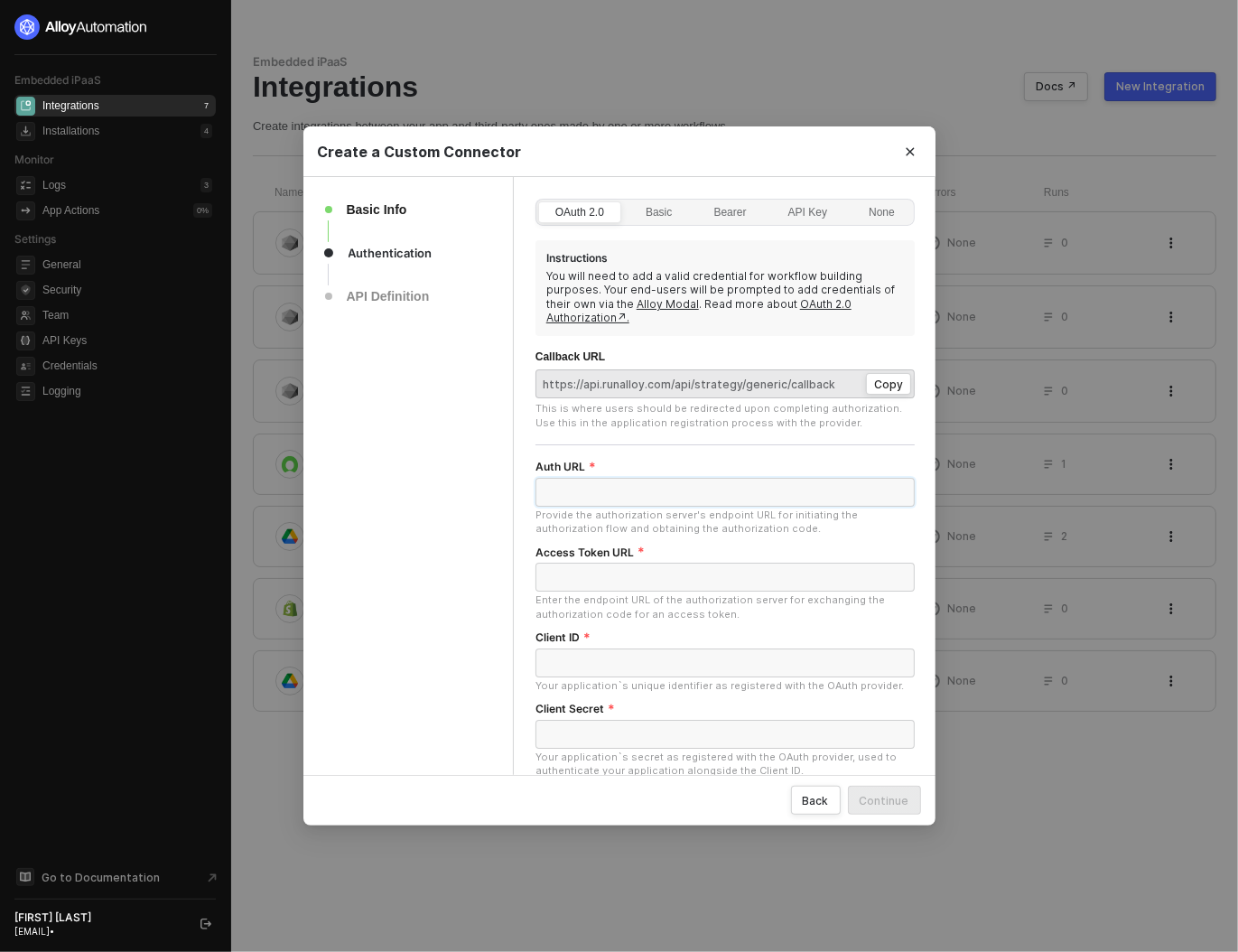 click on "Auth URL" at bounding box center (725, 492) 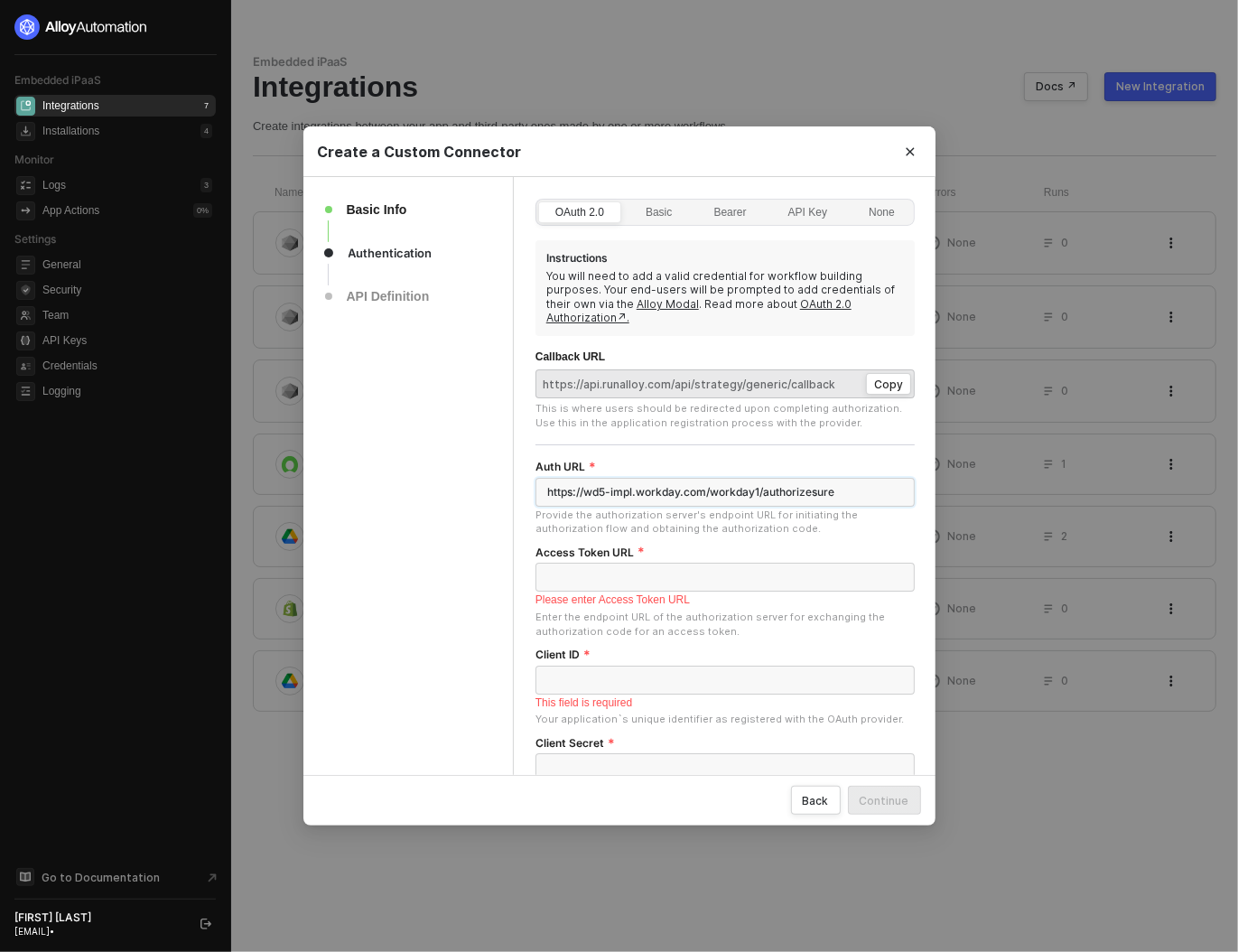 type on "https://wd5-impl.workday.com/workday1/authorizesure" 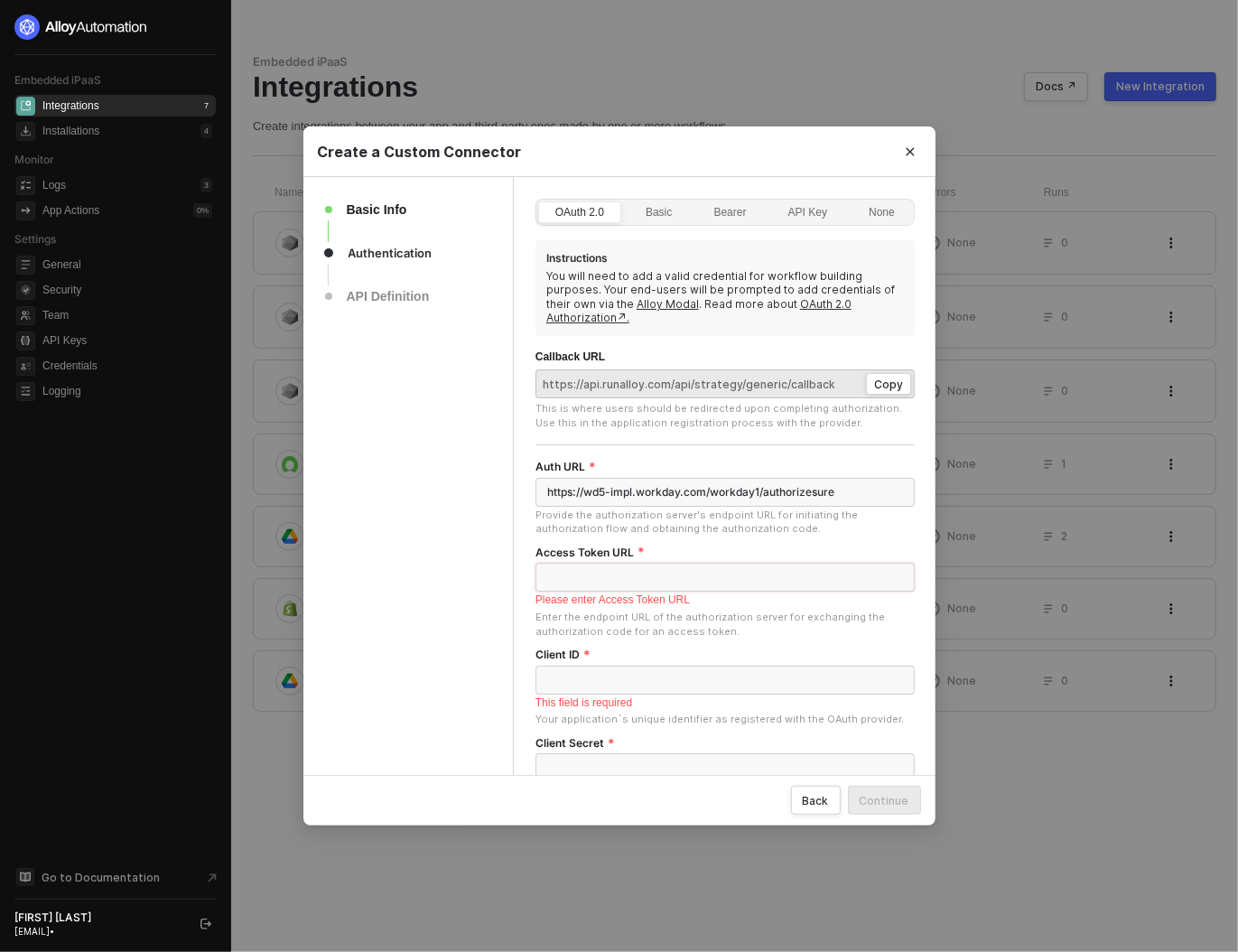 click on "Access Token URL" at bounding box center [725, 577] 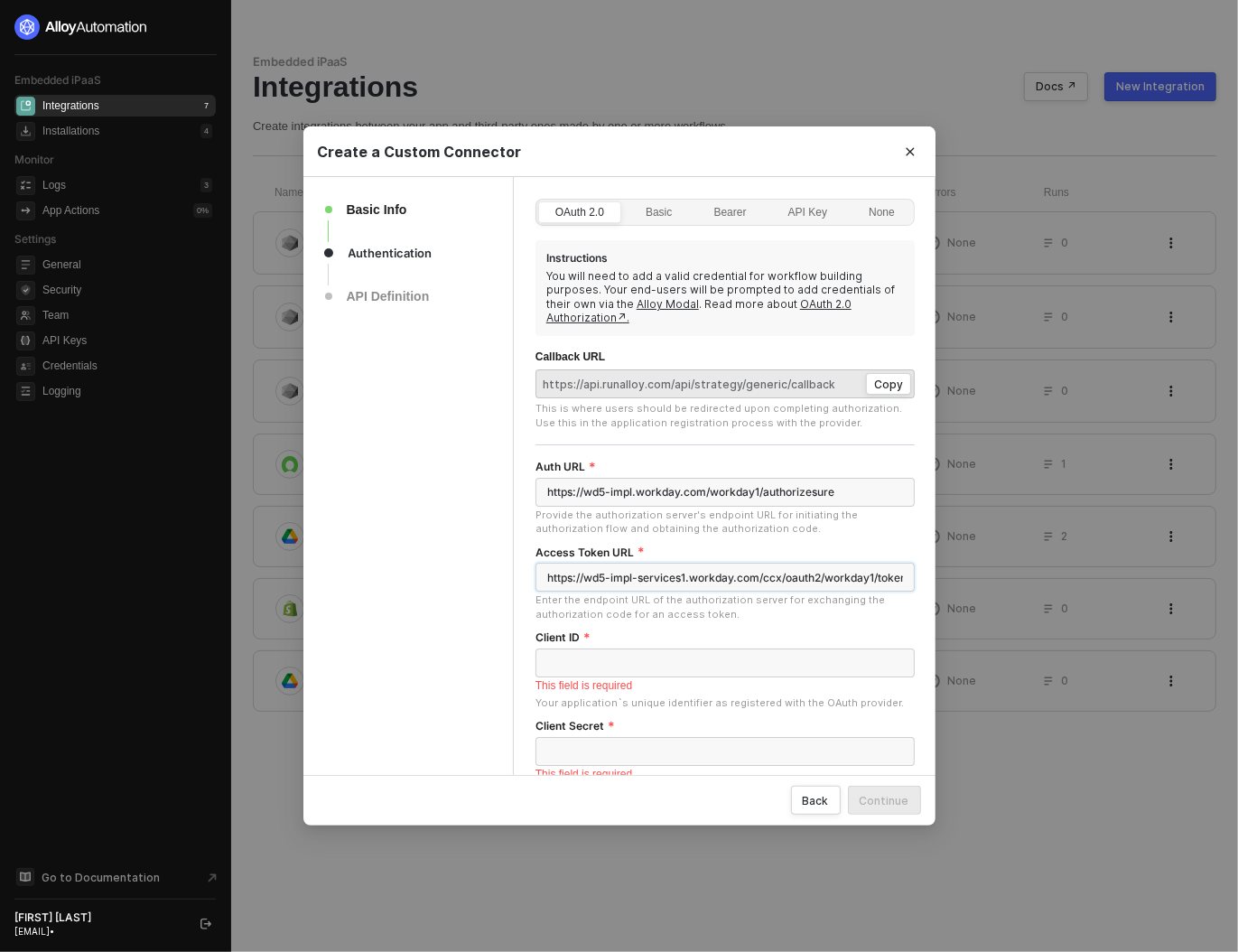 scroll, scrollTop: 0, scrollLeft: 5, axis: horizontal 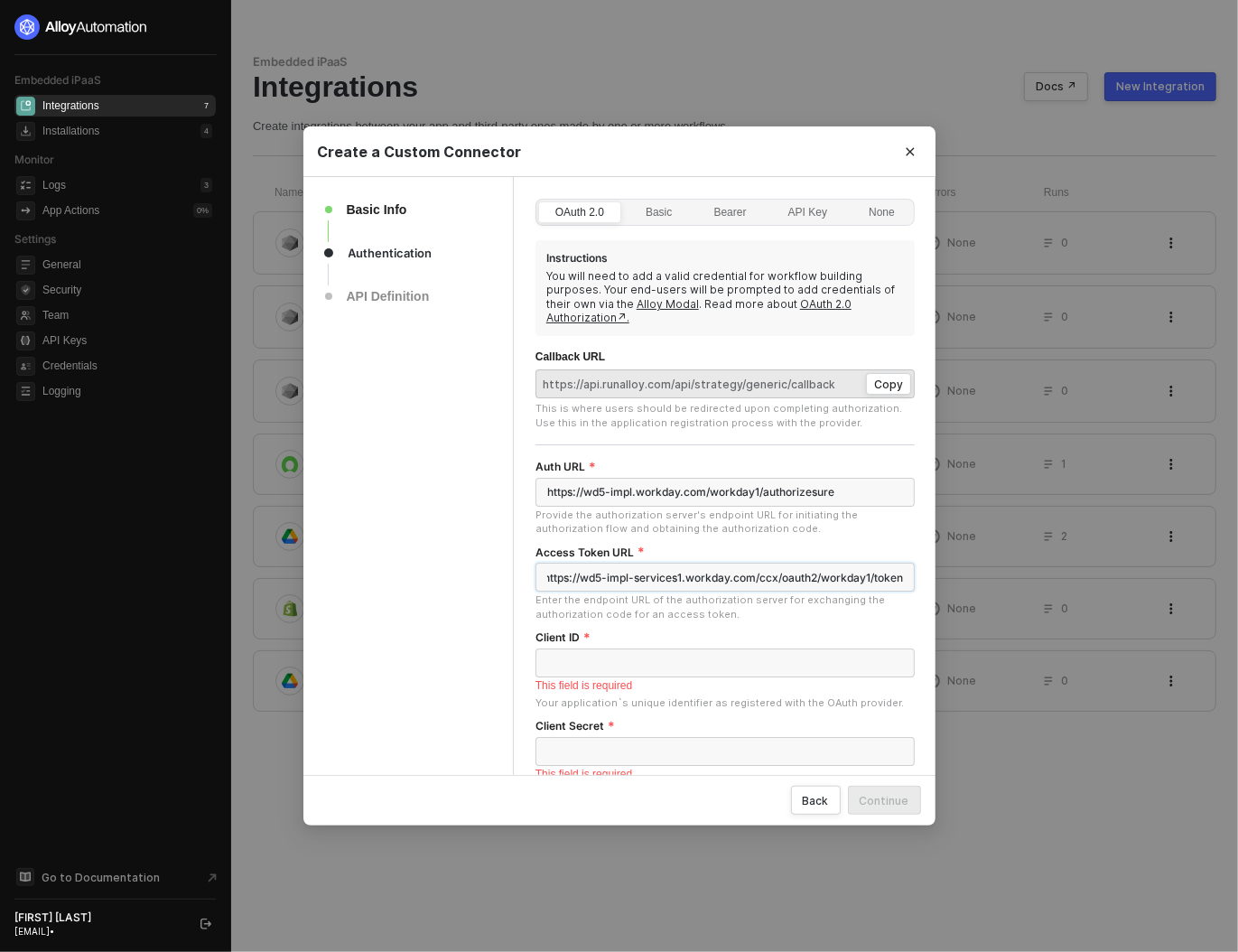 type on "https://wd5-impl-services1.workday.com/ccx/oauth2/workday1/token" 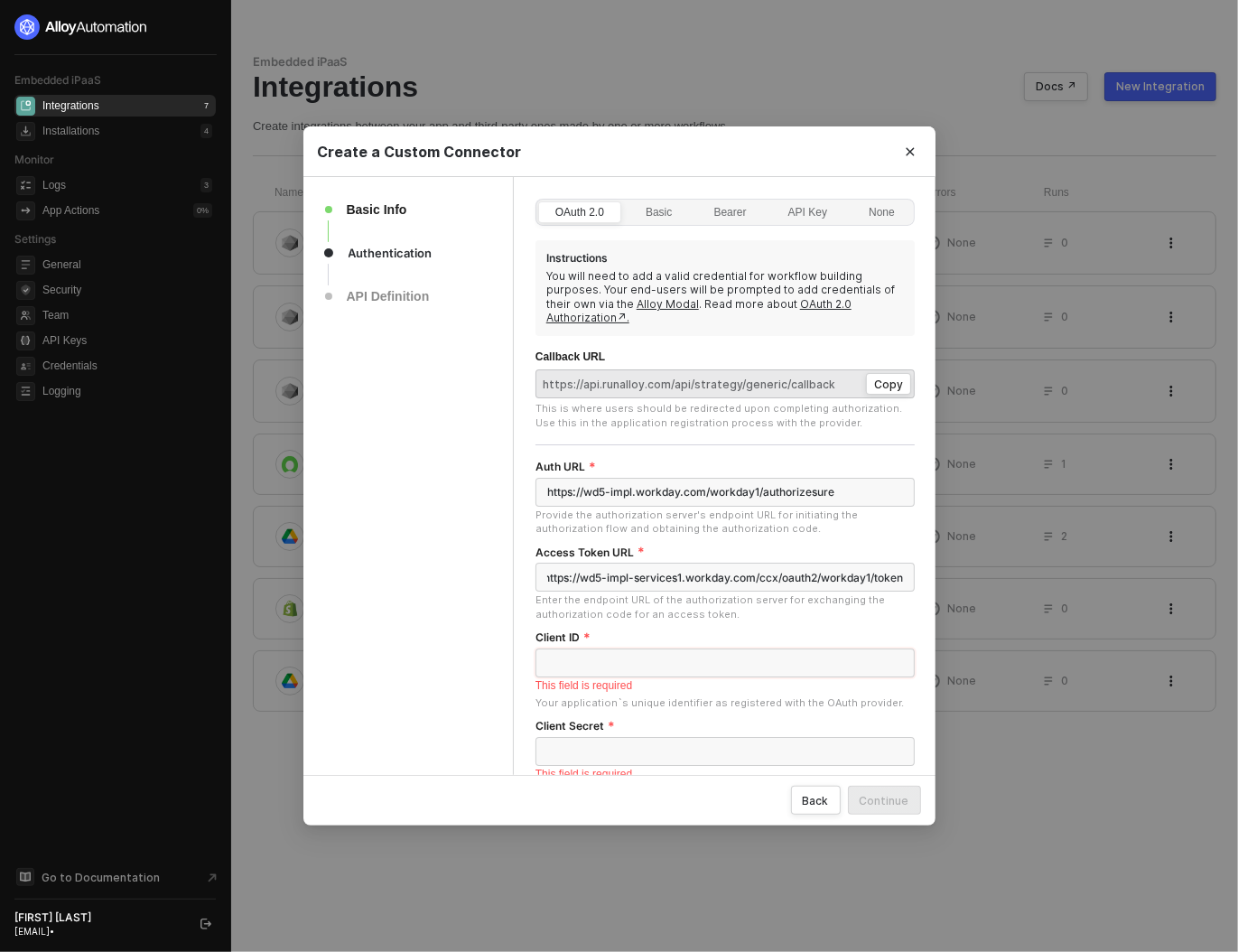 click on "Client ID" at bounding box center (725, 663) 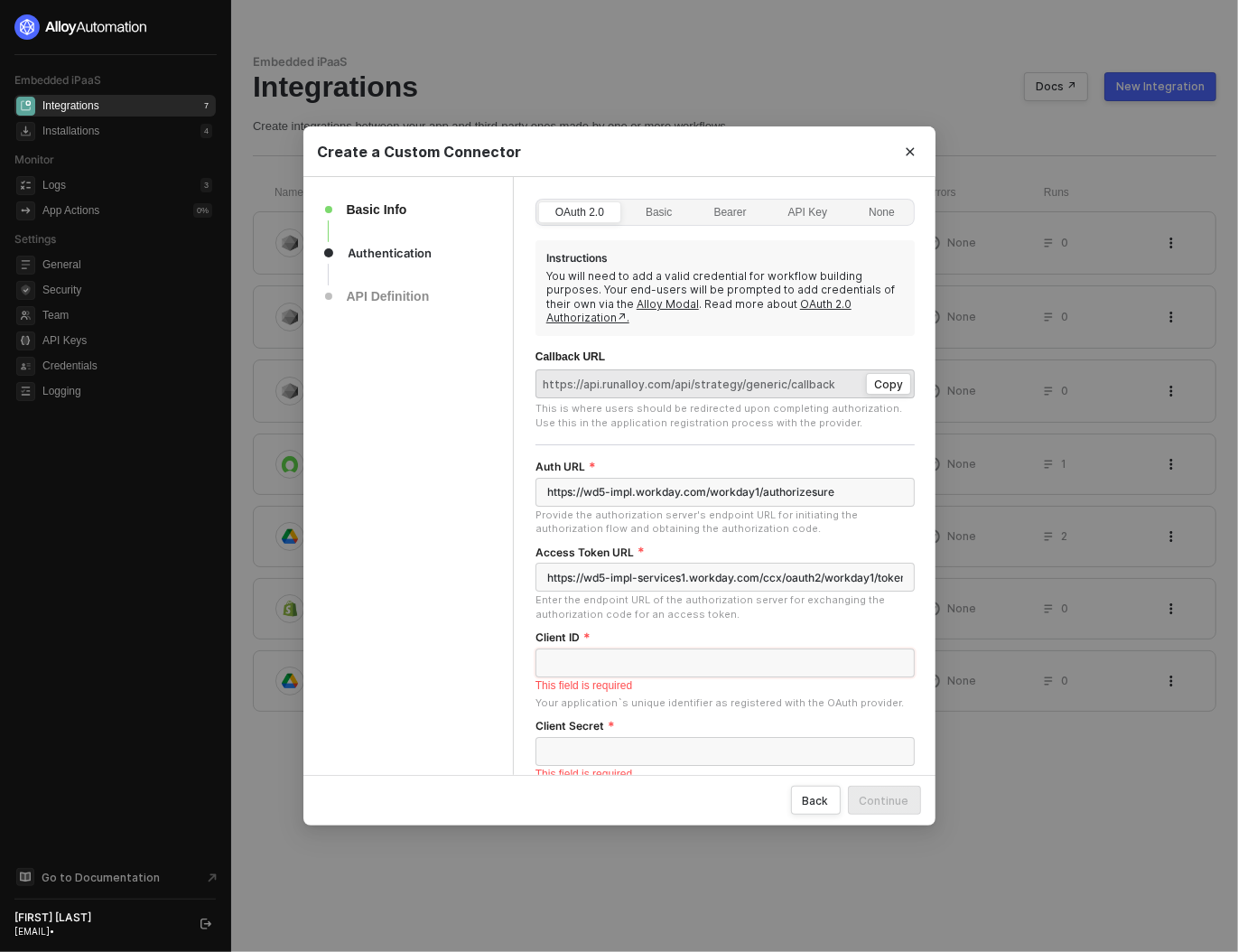 paste on "[TOKEN]" 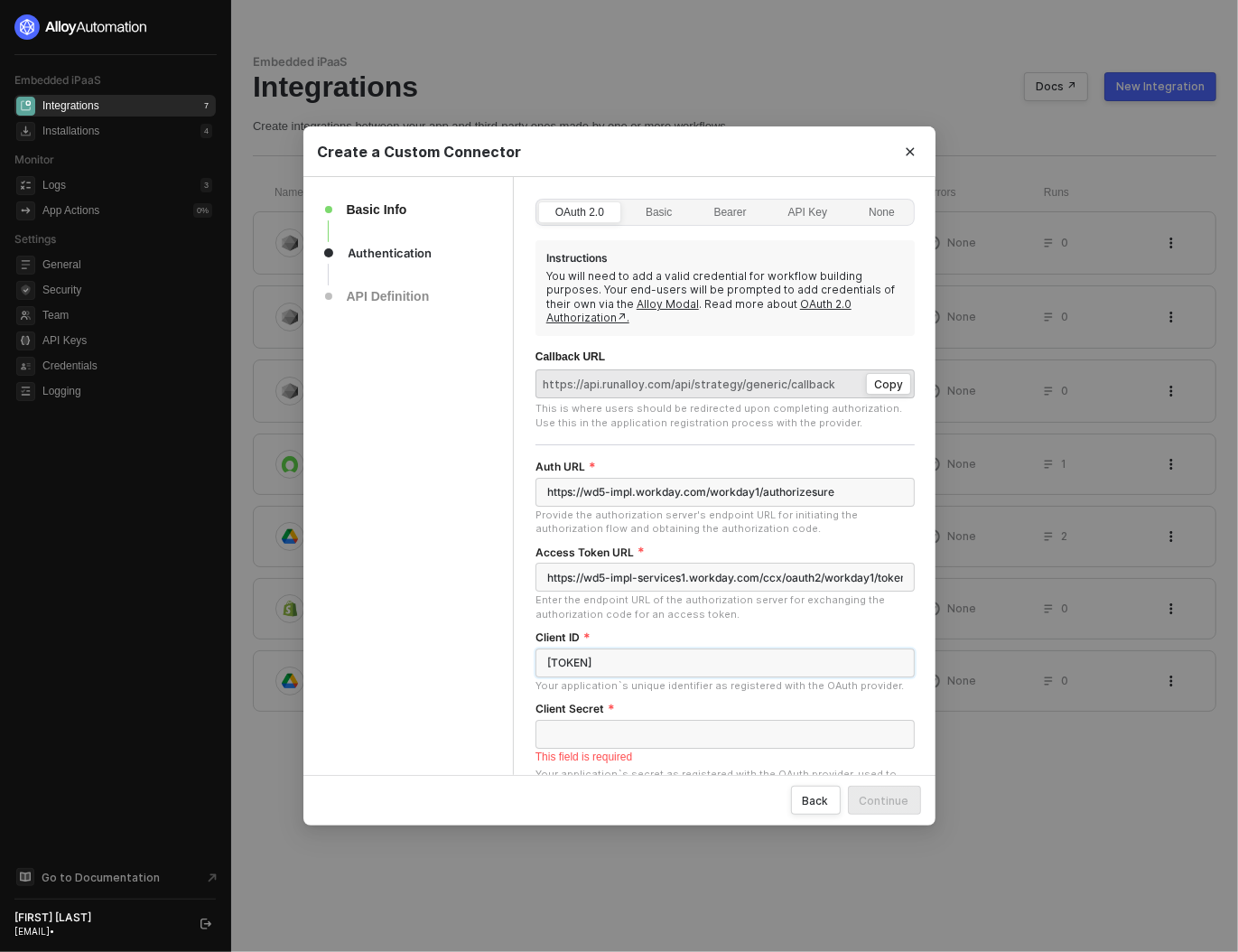 type on "[TOKEN]" 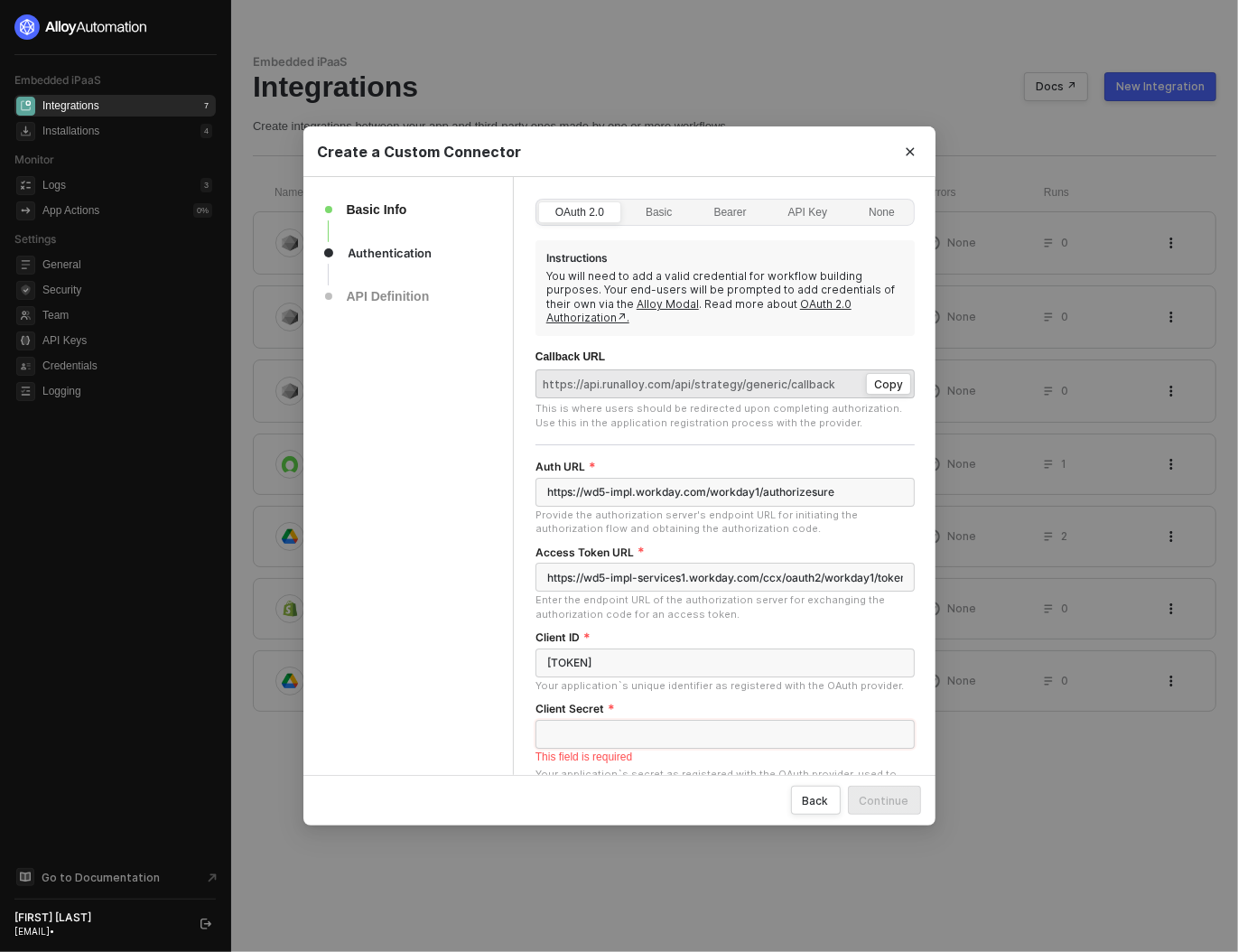 click on "Client Secret" at bounding box center [725, 734] 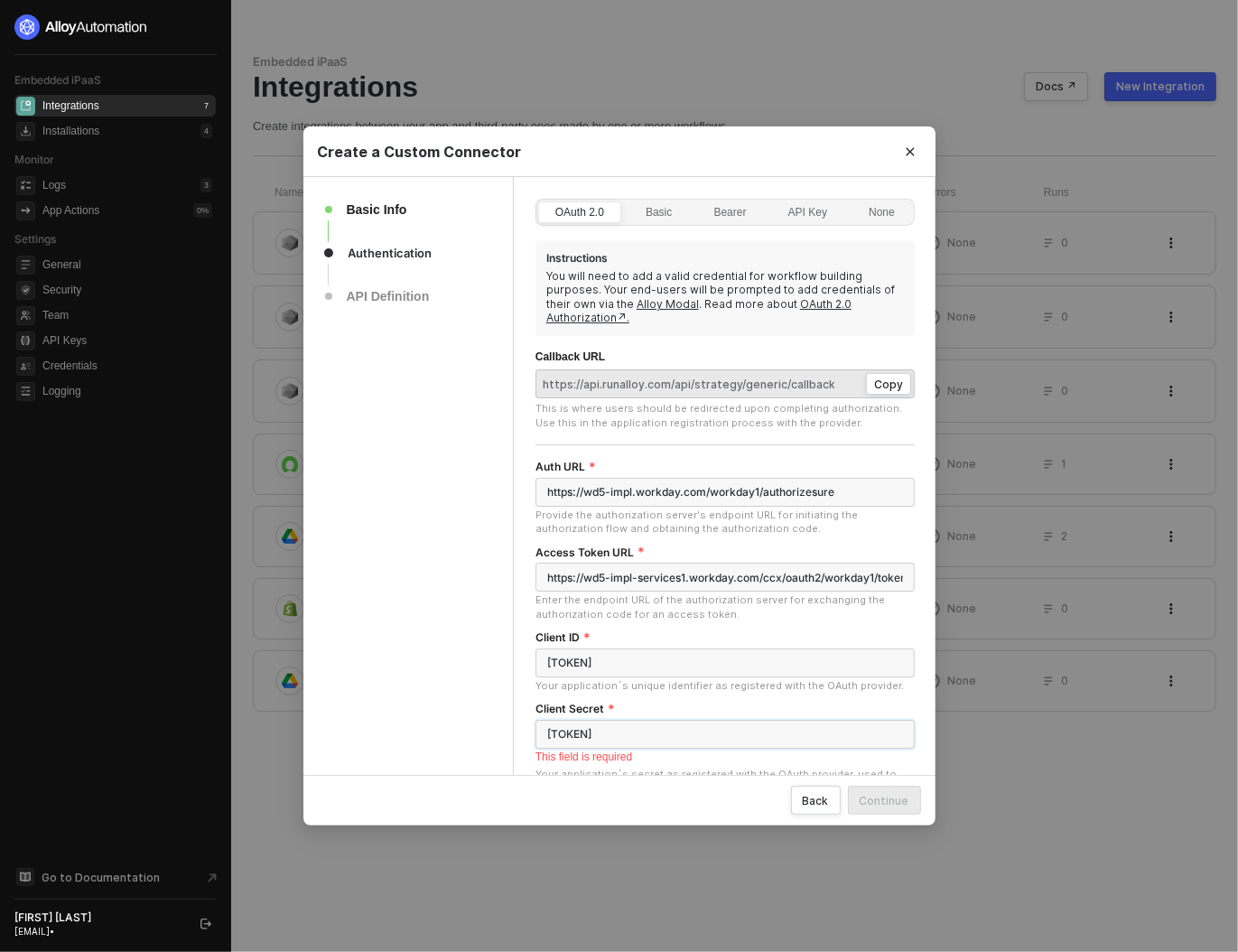 scroll, scrollTop: 0, scrollLeft: 237, axis: horizontal 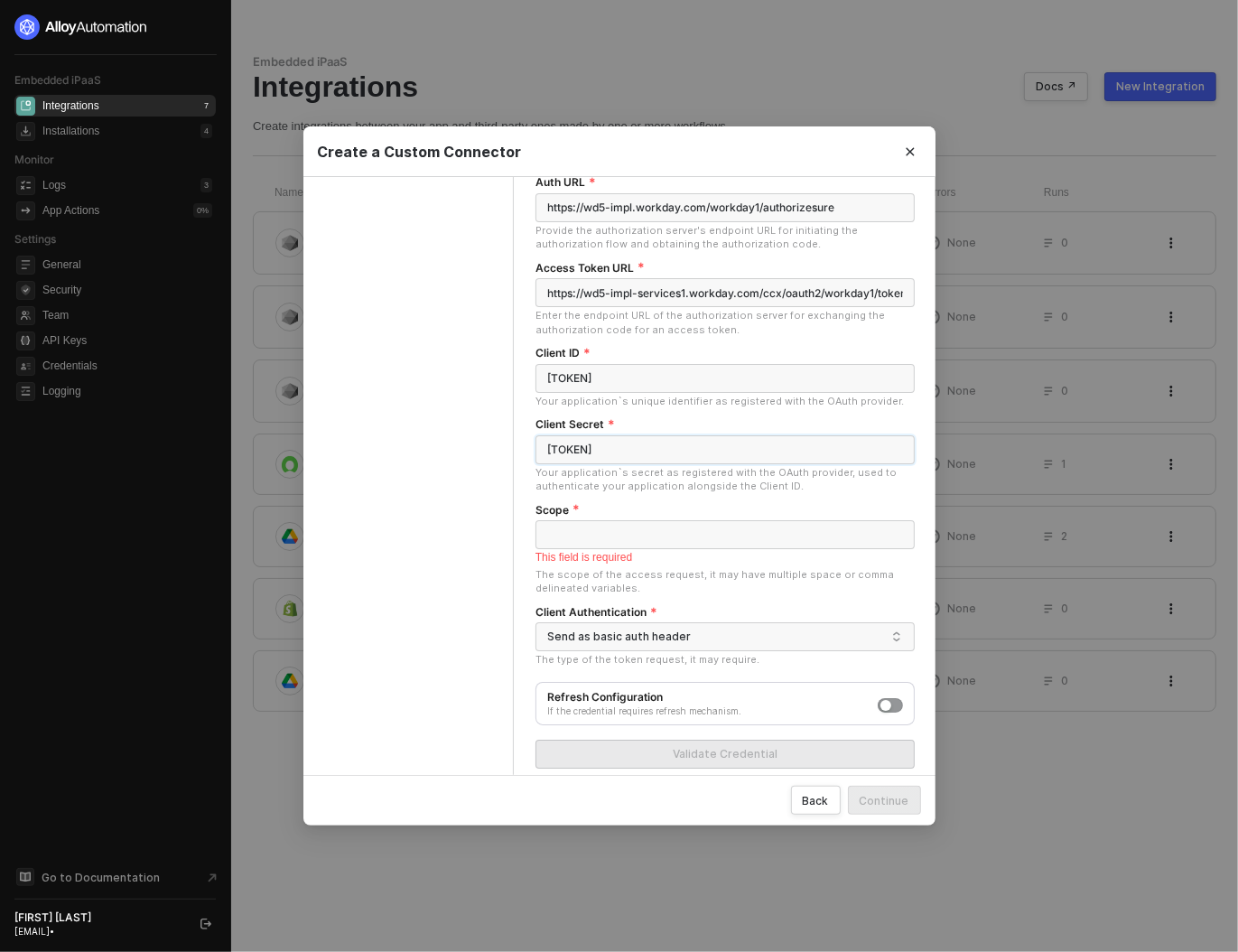 type on "[TOKEN]" 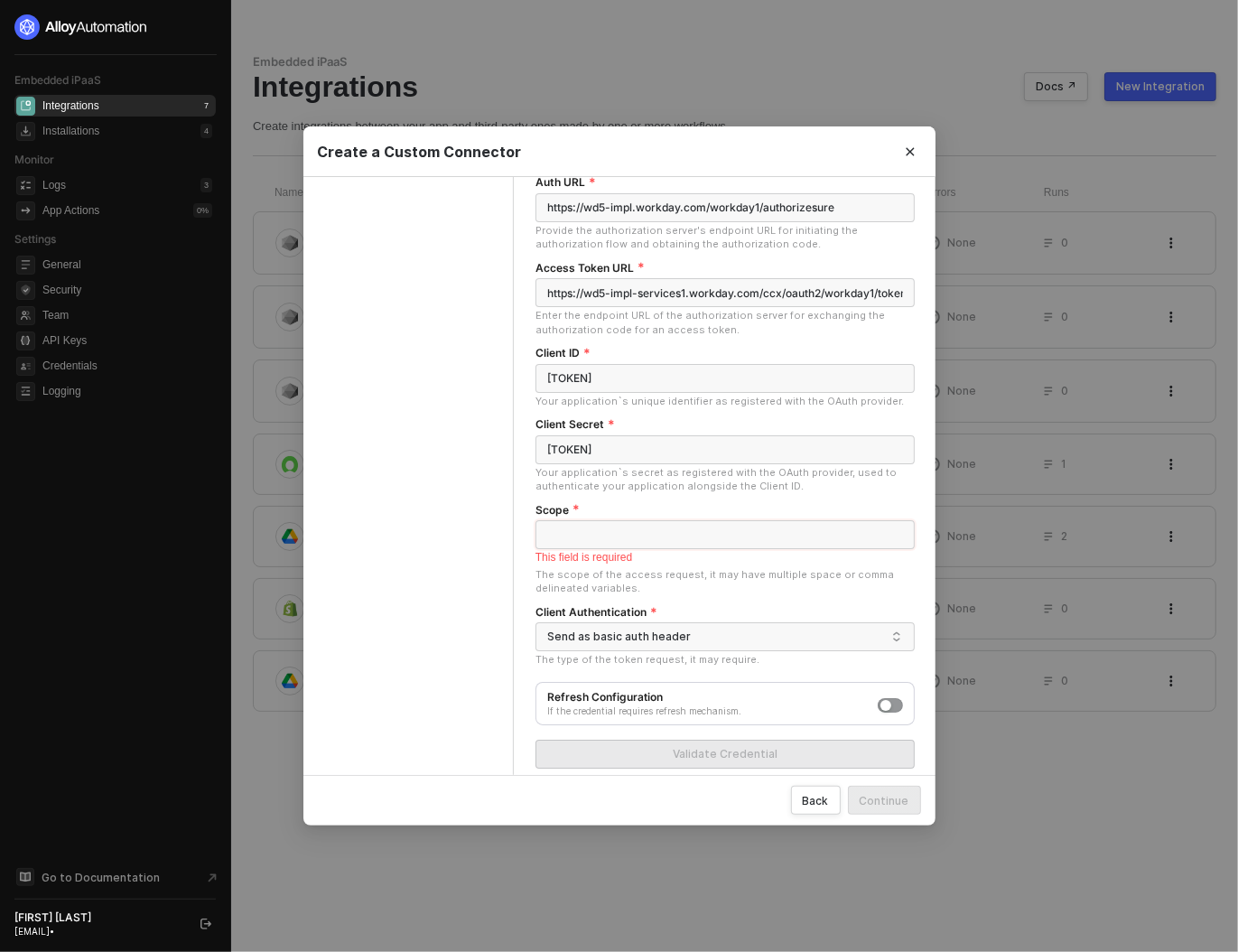 click on "Scope" at bounding box center (725, 535) 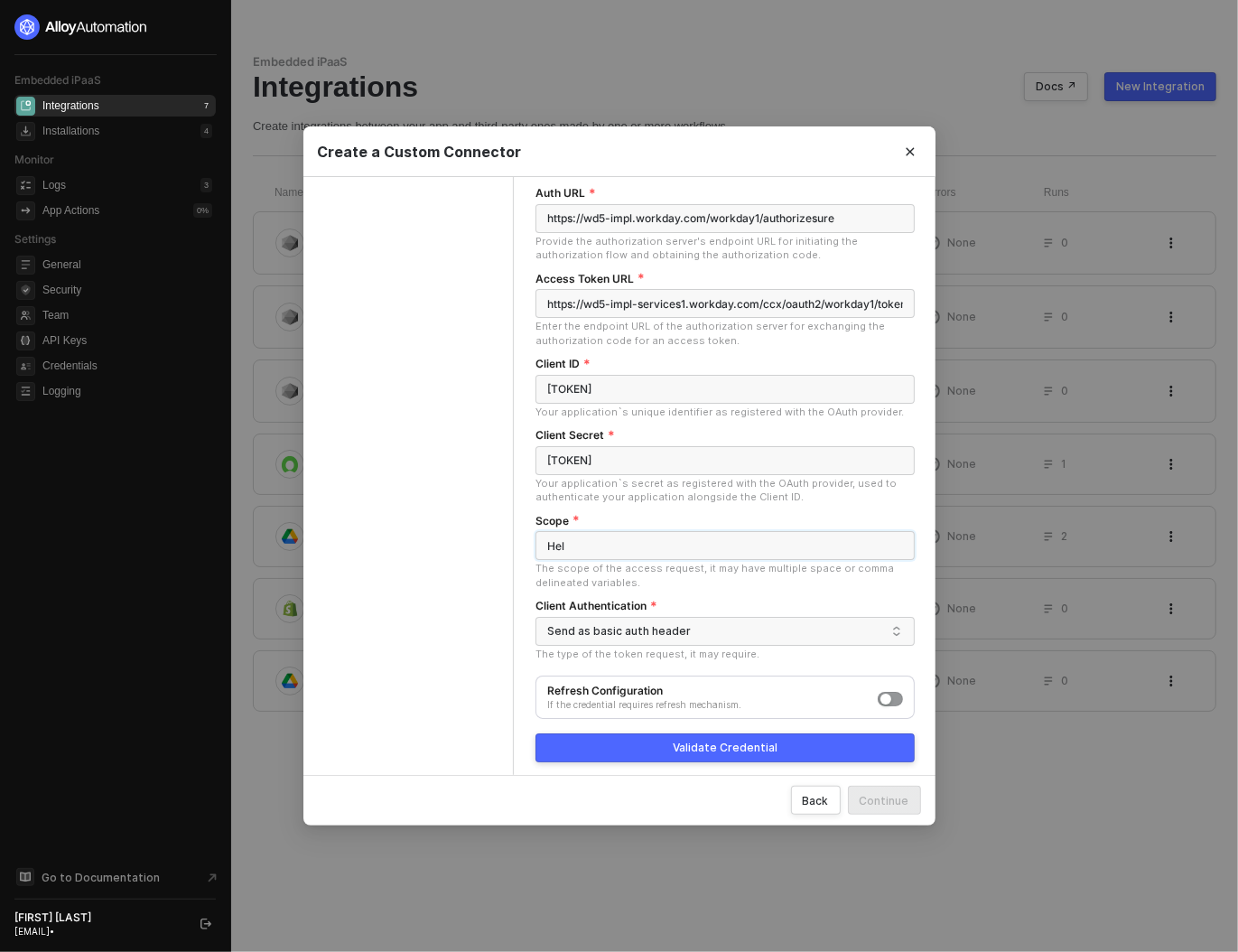 scroll, scrollTop: 267, scrollLeft: 0, axis: vertical 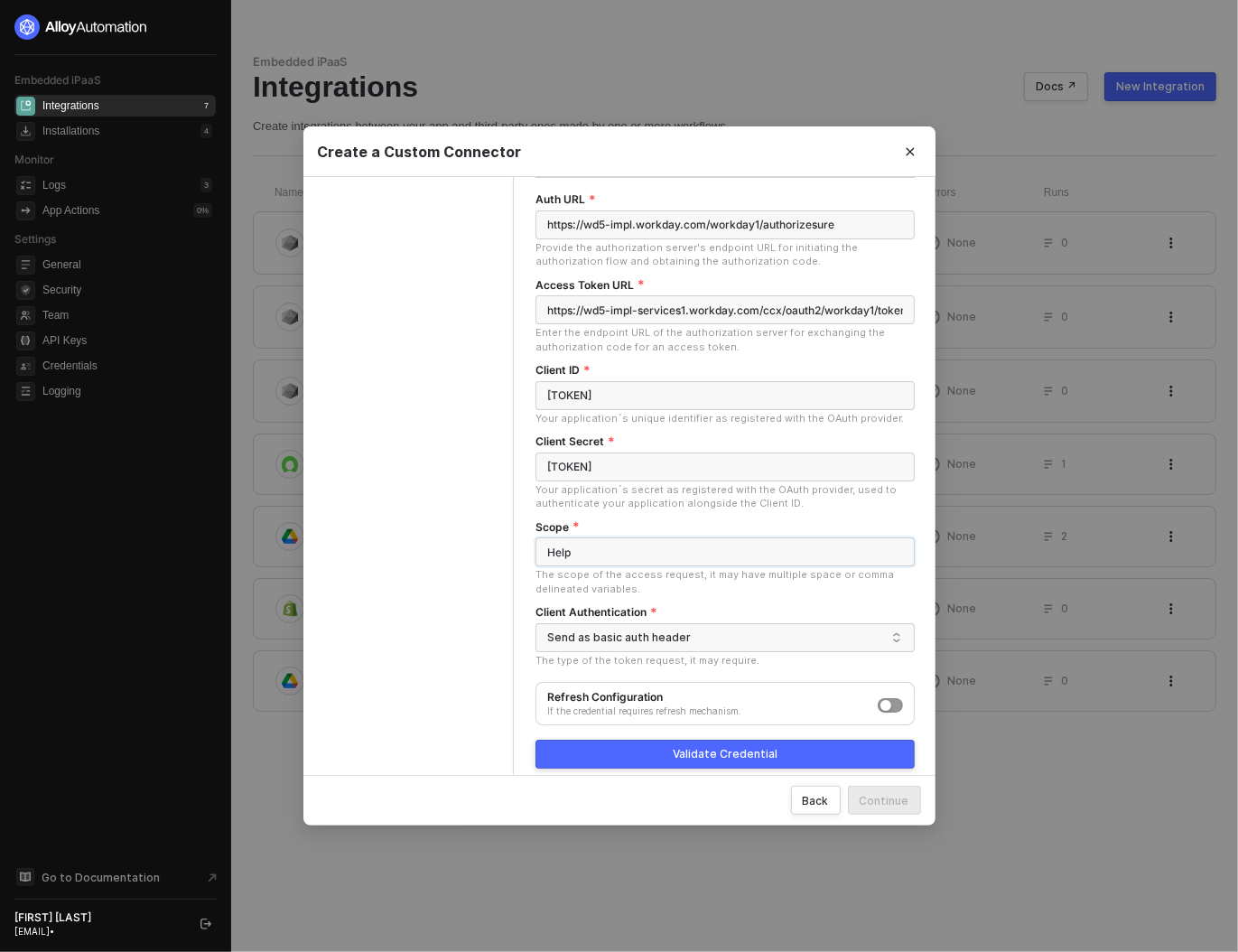 type on "Help" 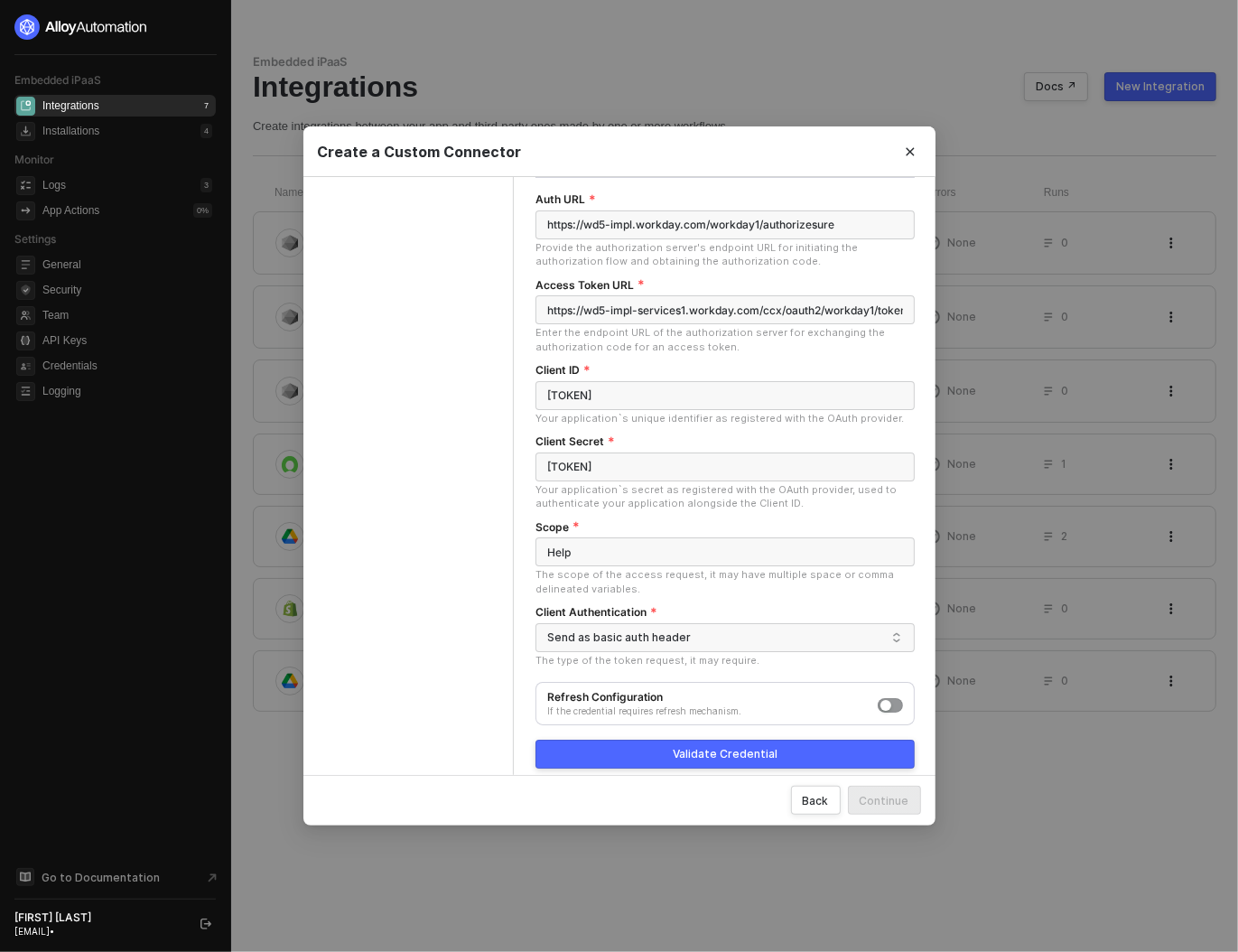 click on "Basic Info Authentication API Definition" at bounding box center (408, 350) 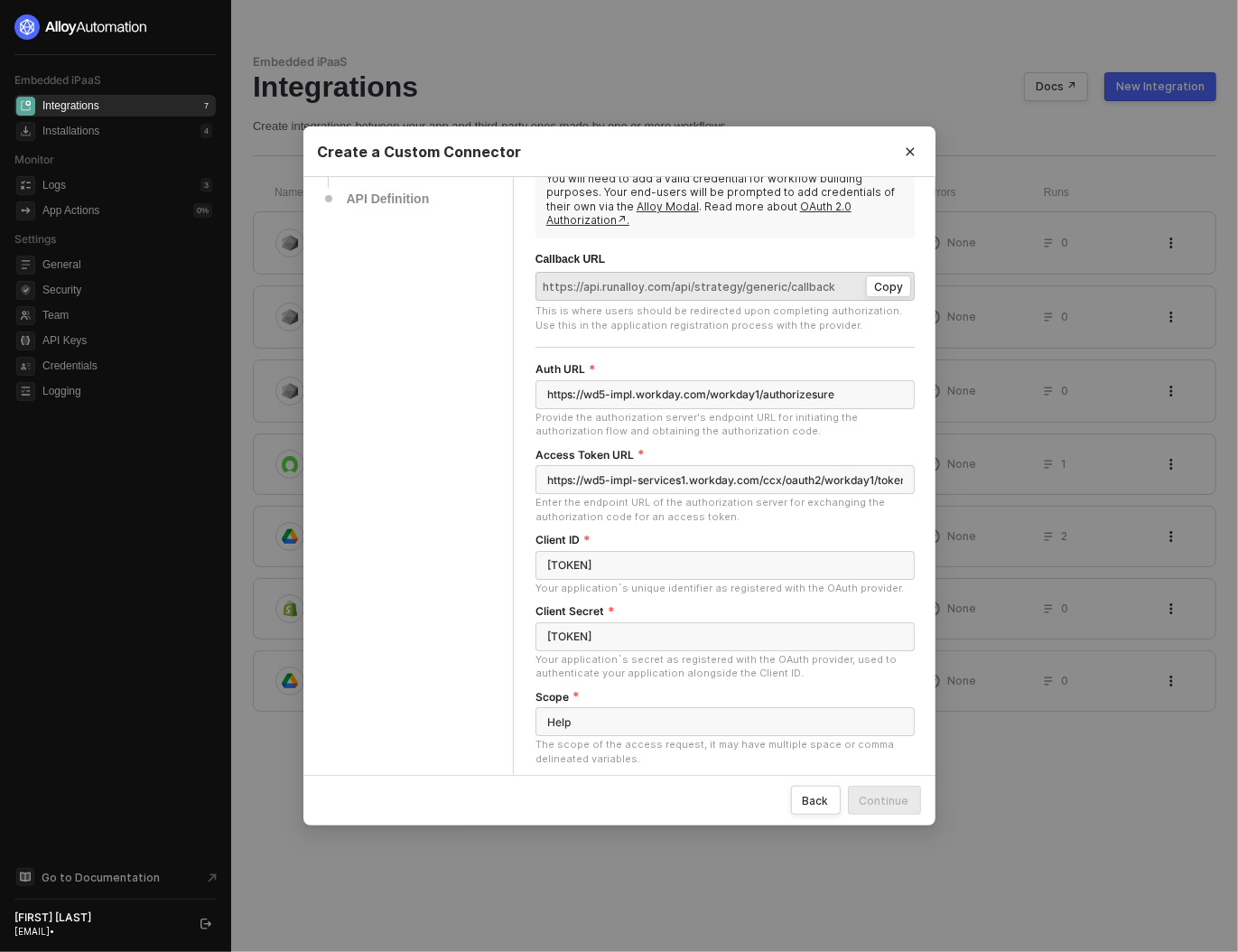 scroll, scrollTop: 24, scrollLeft: 0, axis: vertical 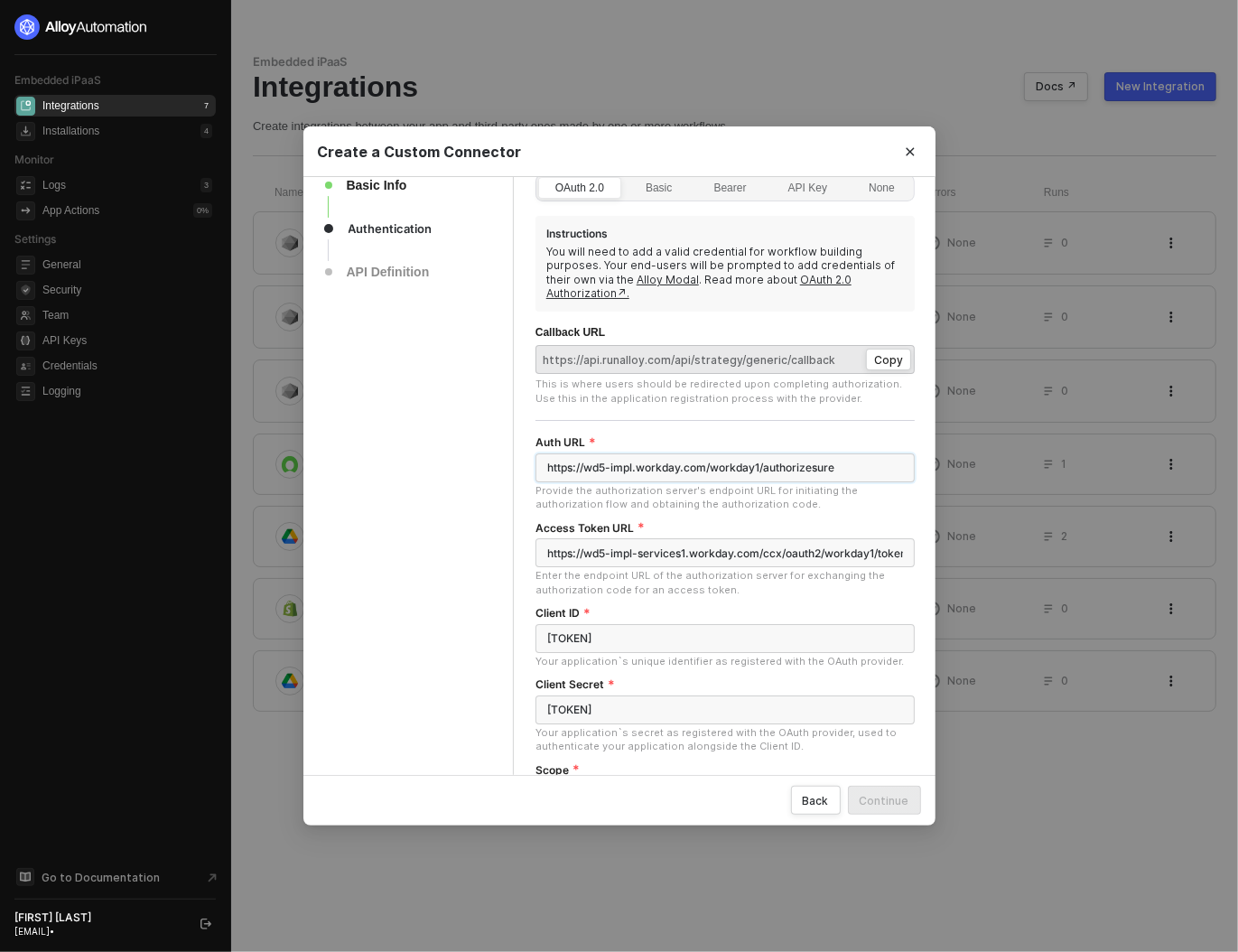 click on "https://wd5-impl.workday.com/workday1/authorizesure" at bounding box center (725, 468) 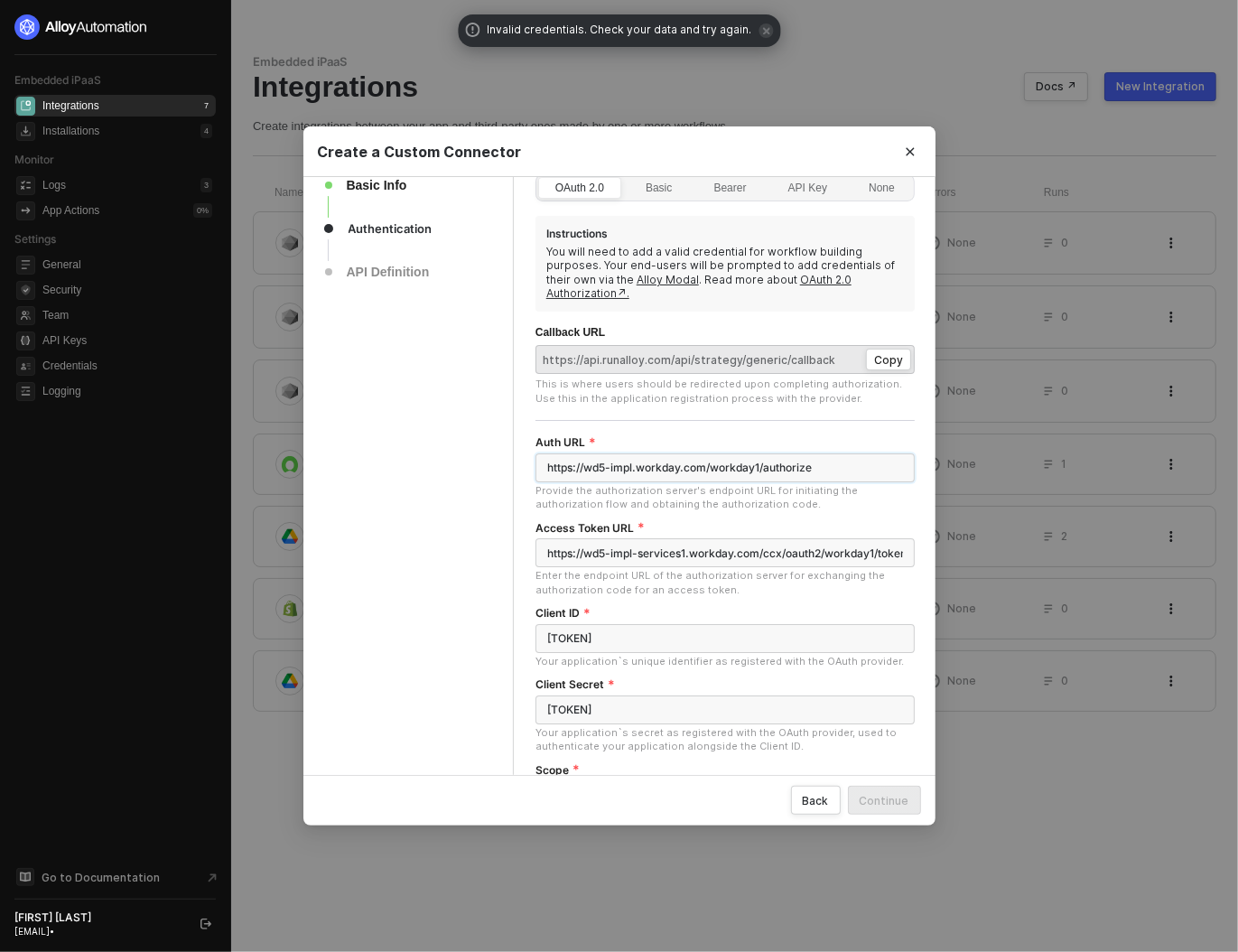 scroll, scrollTop: 267, scrollLeft: 0, axis: vertical 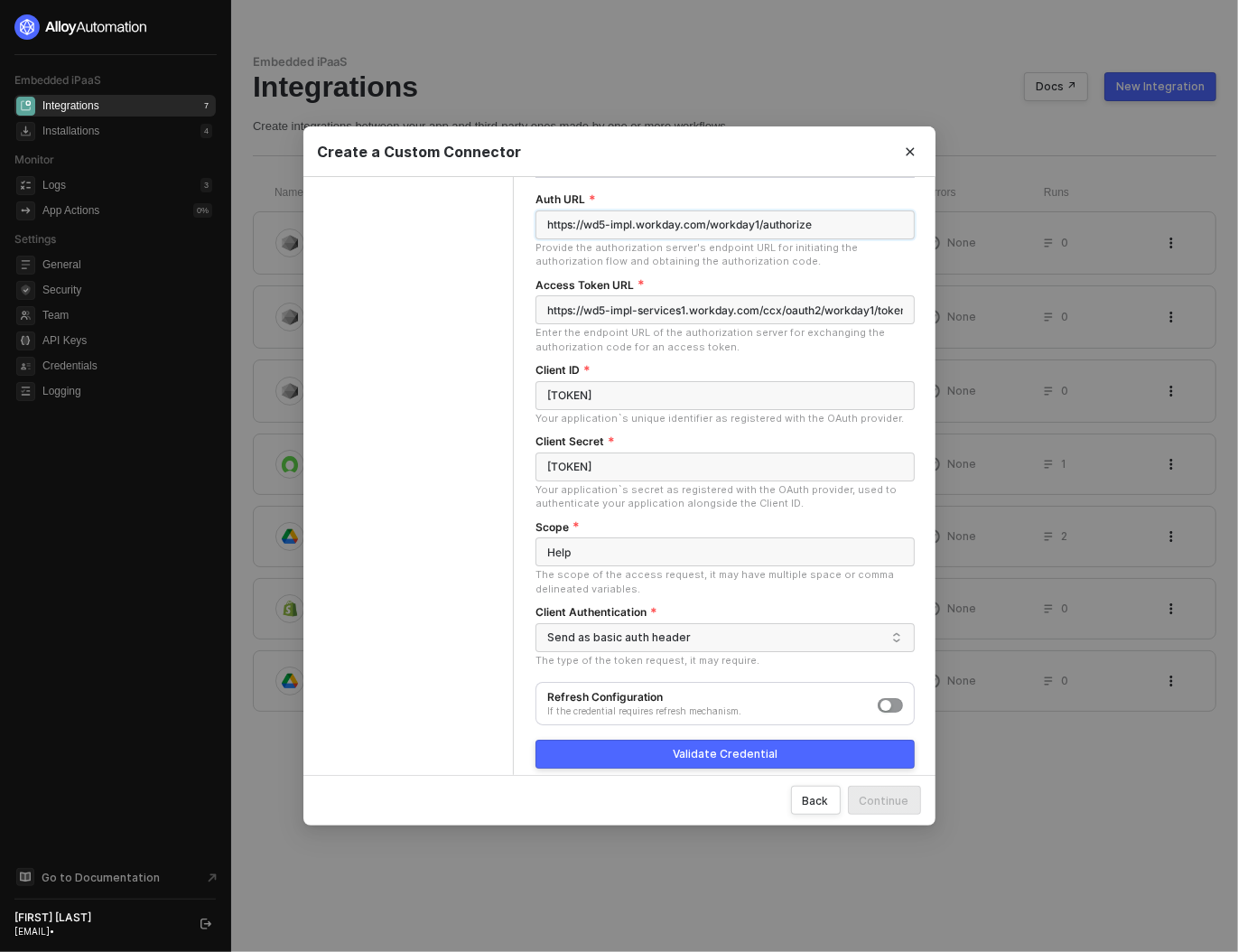 type on "https://wd5-impl.workday.com/workday1/authorize" 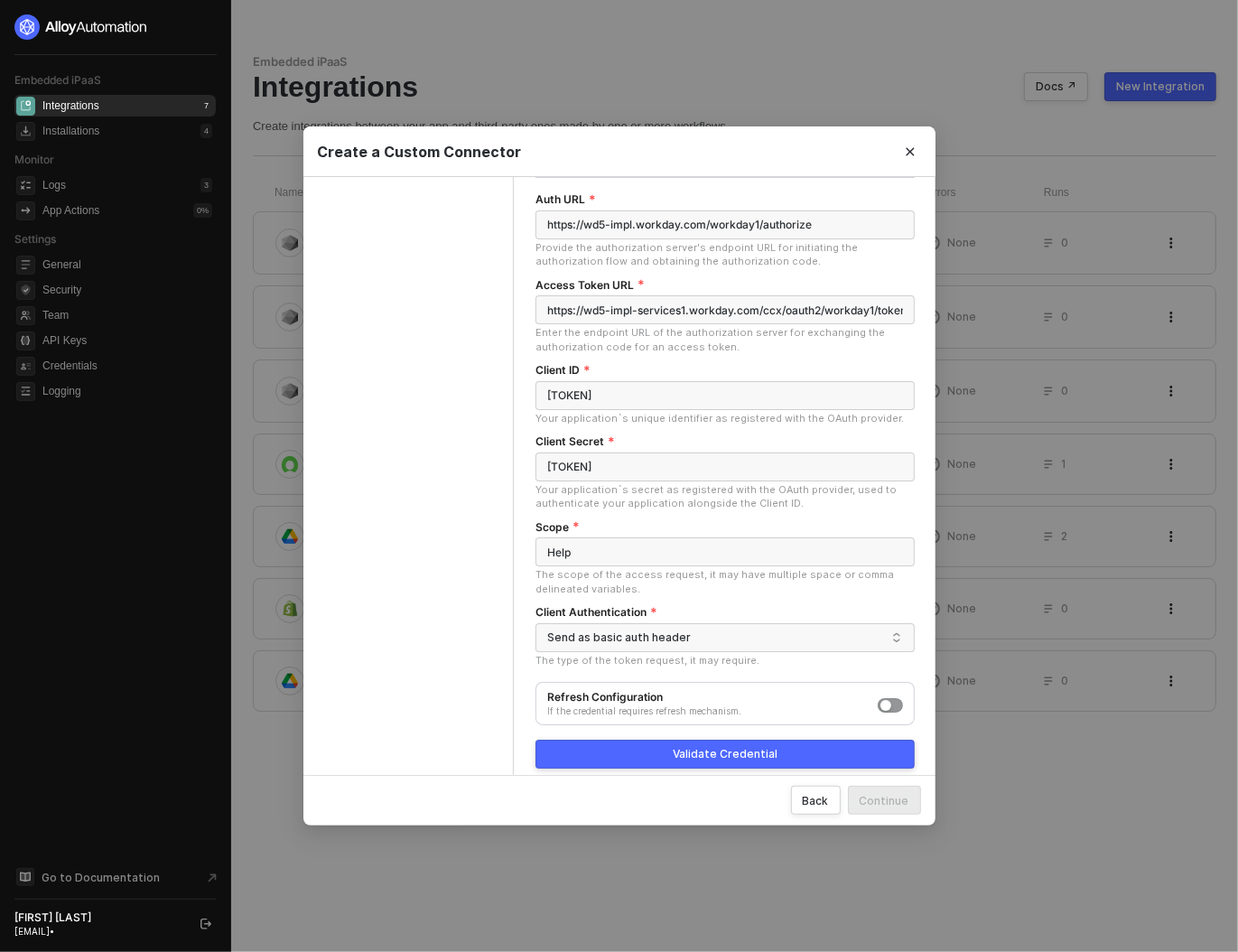 click on "Validate Credential" at bounding box center [725, 754] 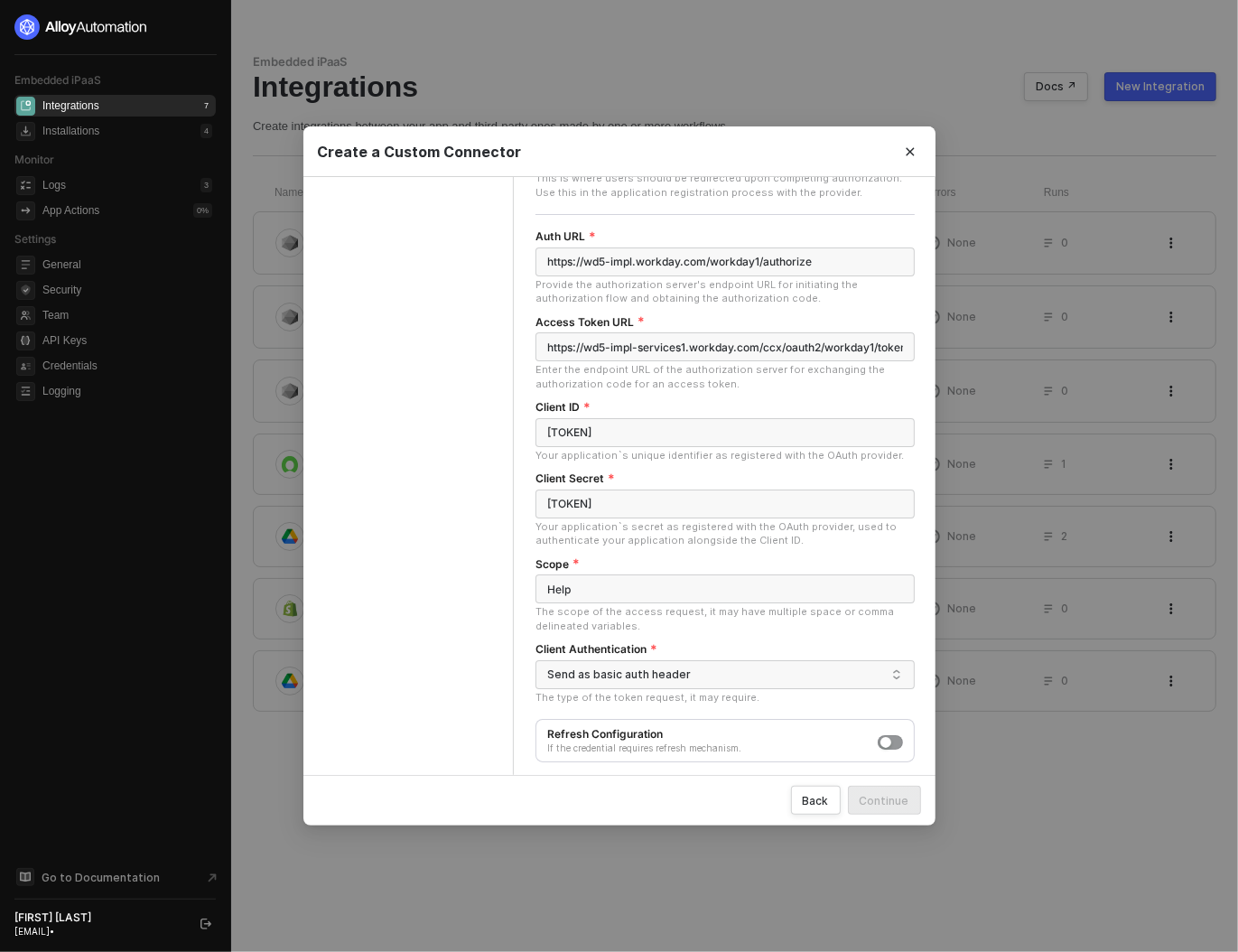 scroll, scrollTop: 267, scrollLeft: 0, axis: vertical 